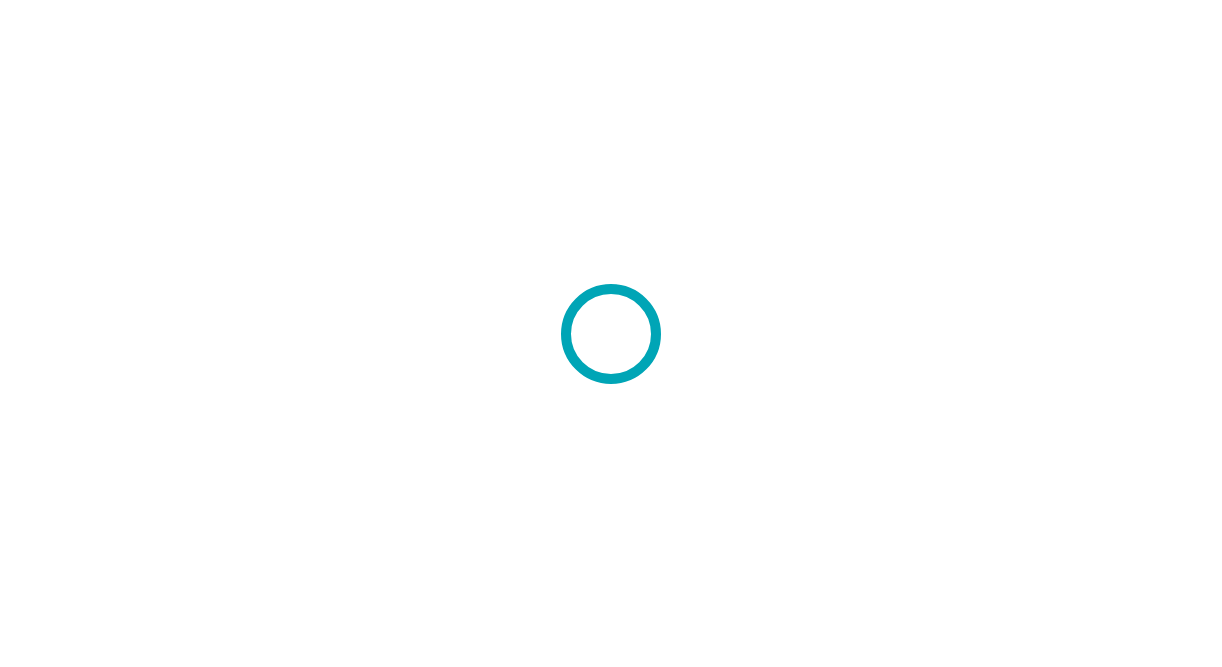 scroll, scrollTop: 0, scrollLeft: 0, axis: both 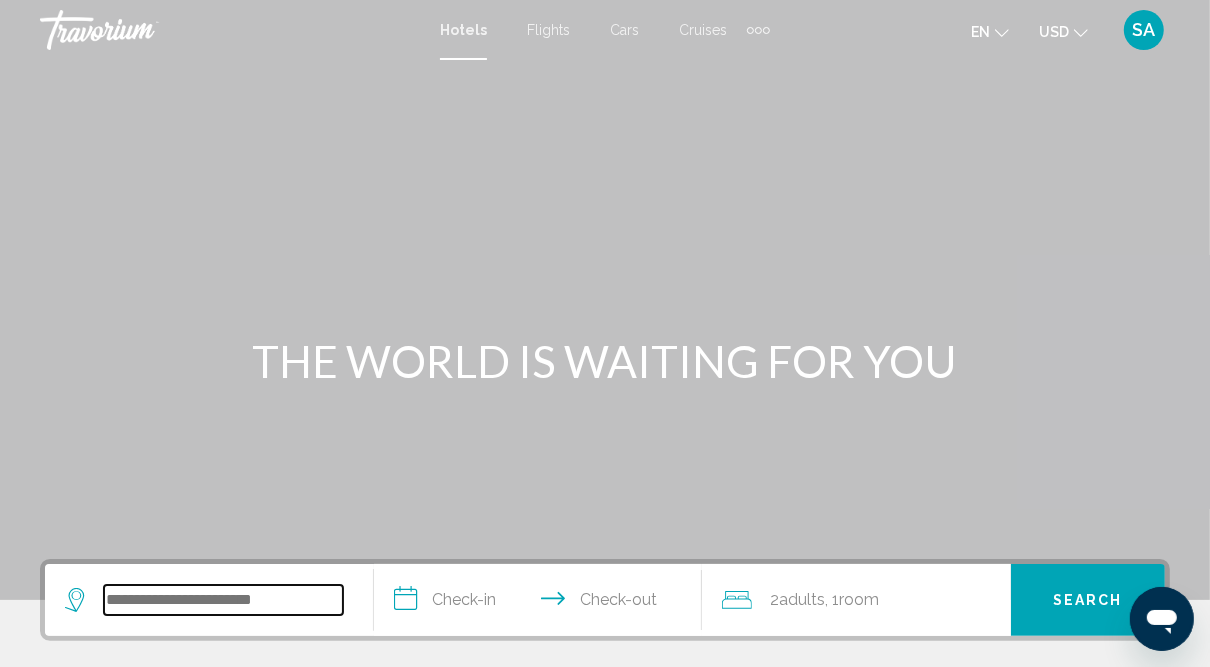 click at bounding box center [223, 600] 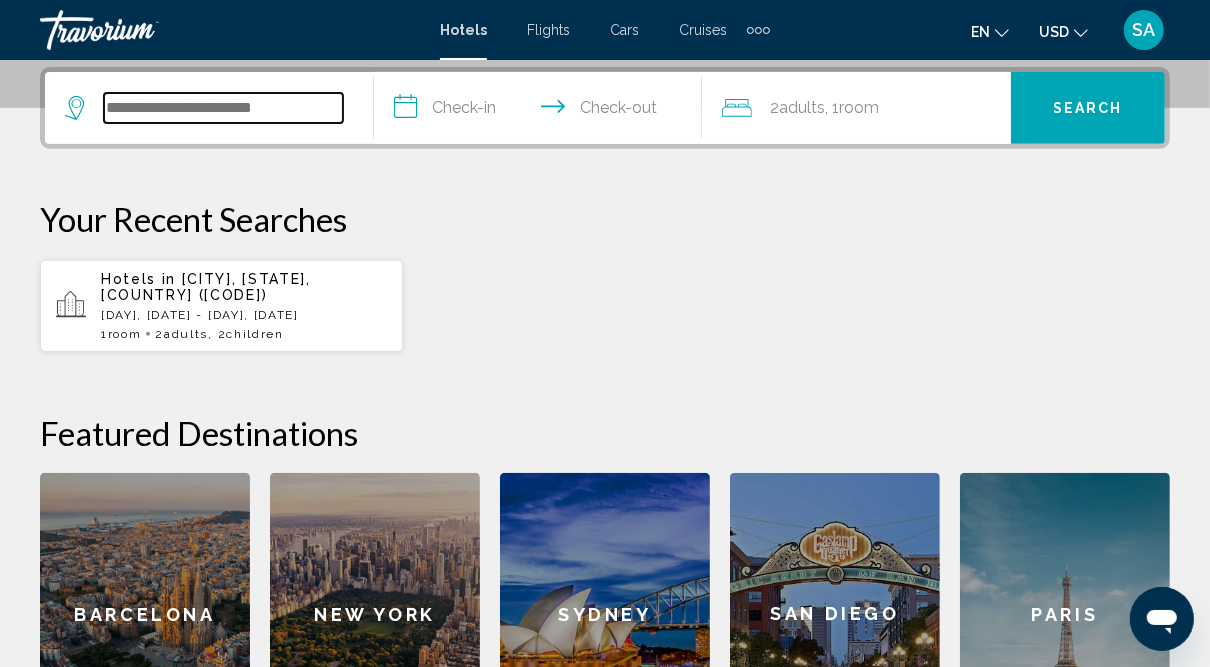 scroll, scrollTop: 493, scrollLeft: 0, axis: vertical 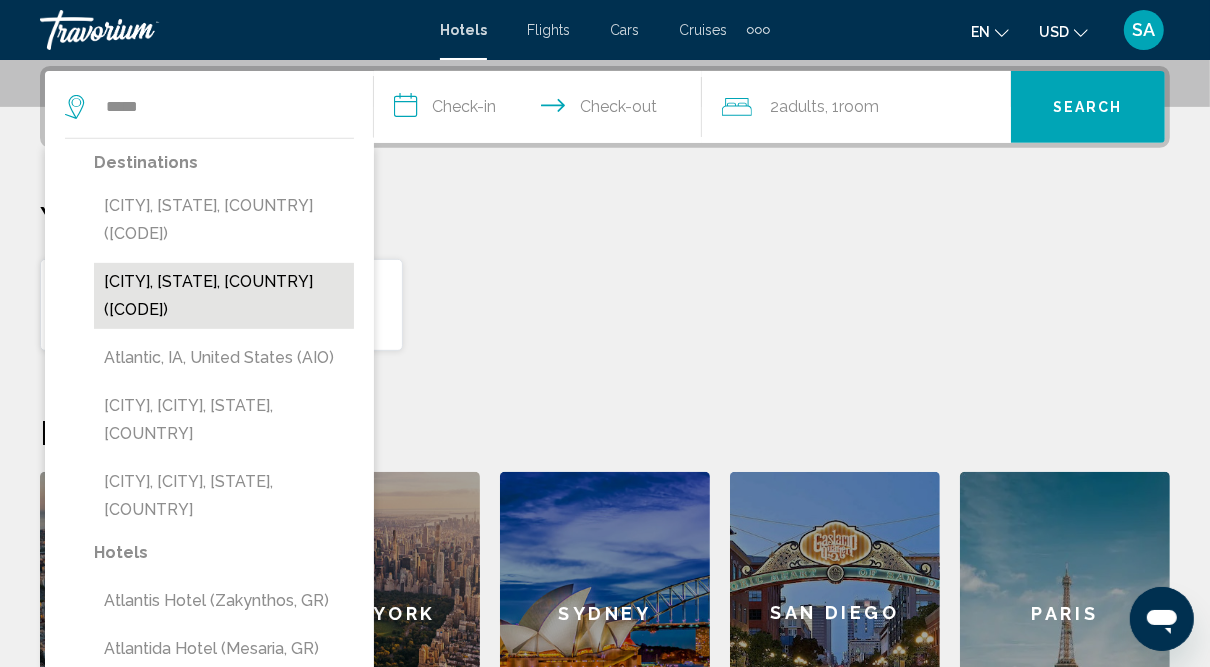 click on "Atlantic City, NJ, United States (AIY)" at bounding box center (224, 296) 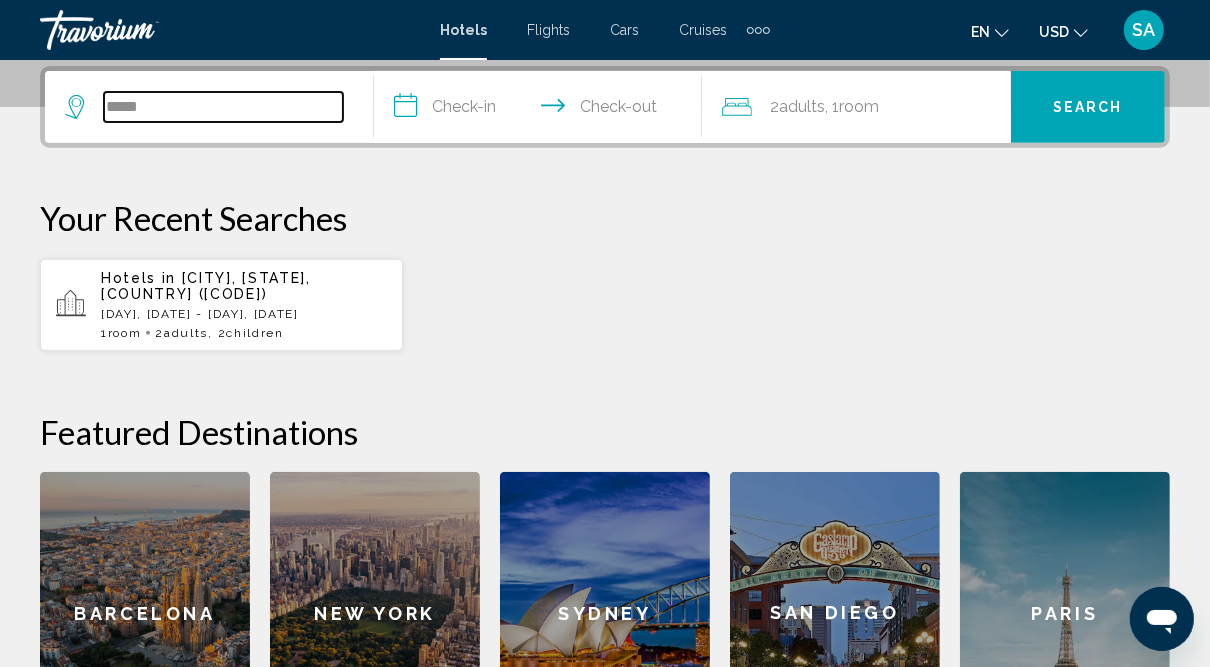 type on "**********" 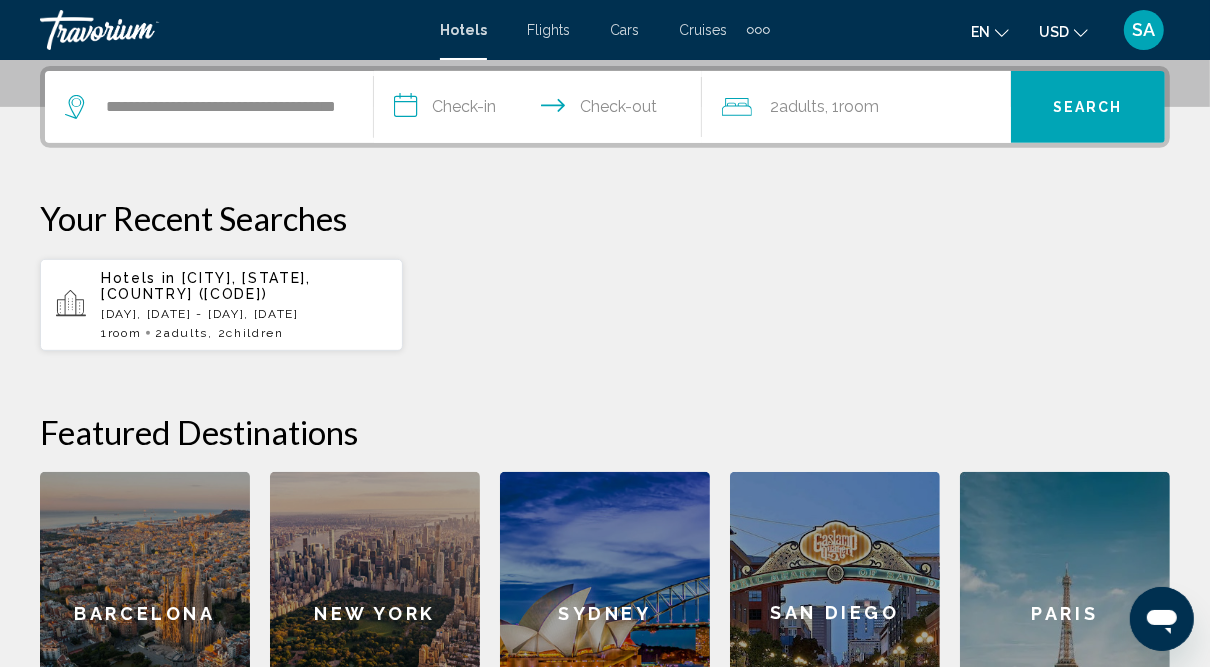 click on "**********" at bounding box center (542, 110) 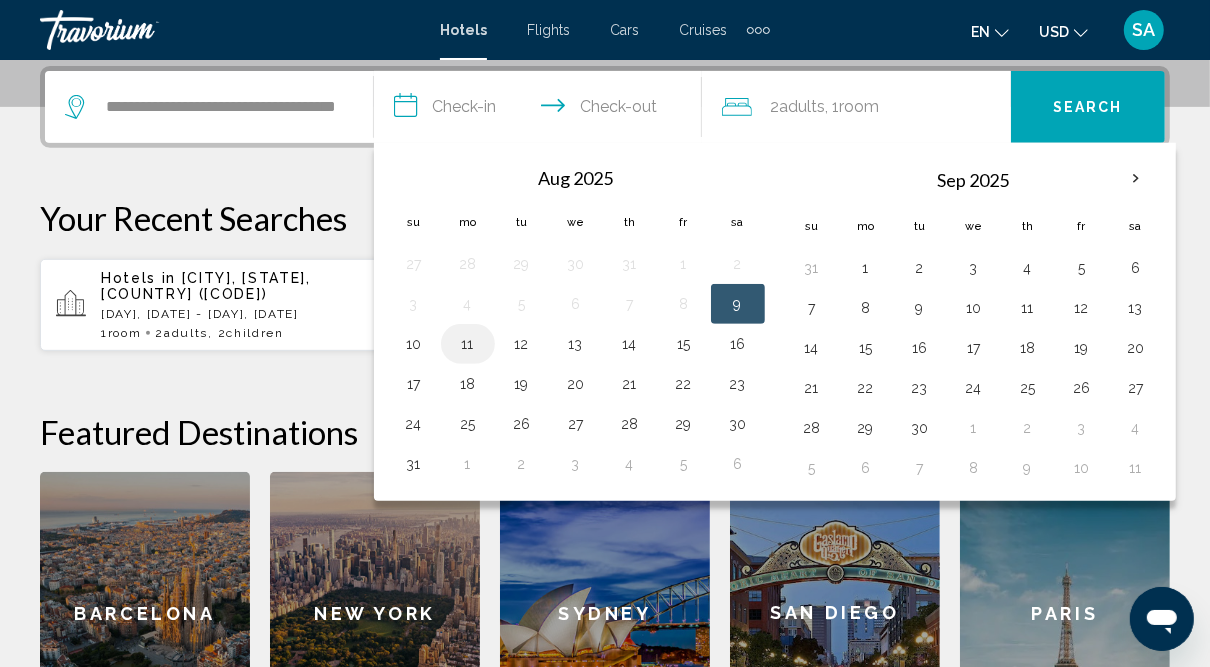 click on "11" at bounding box center [468, 344] 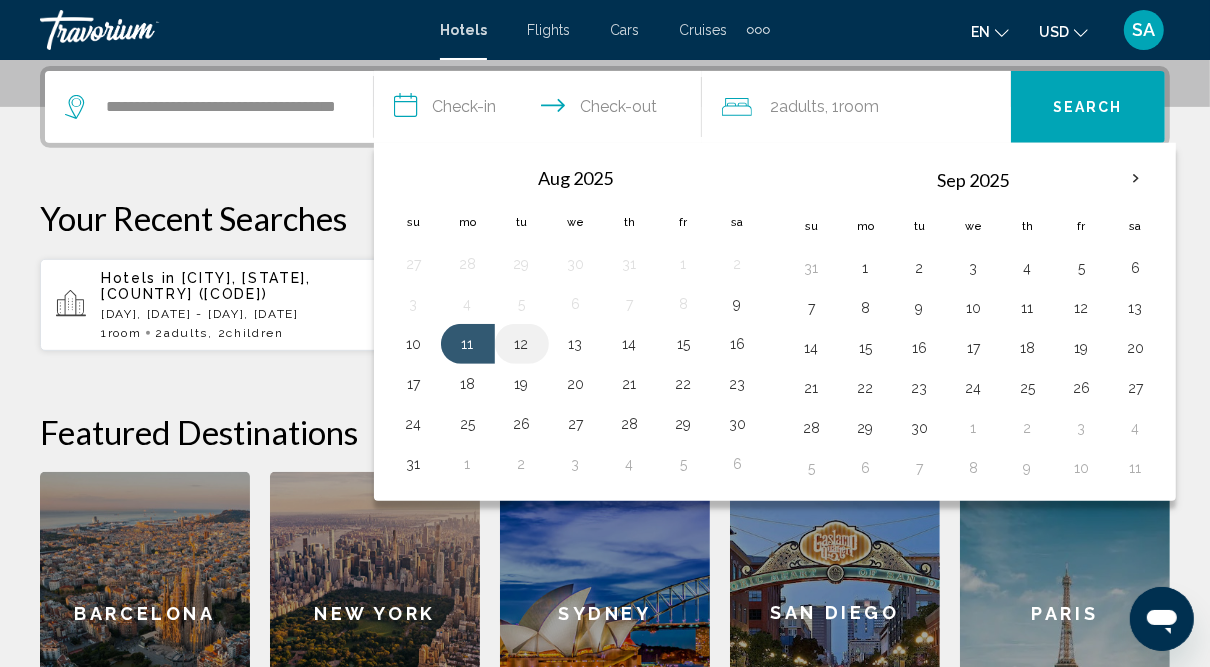 click on "12" at bounding box center [522, 344] 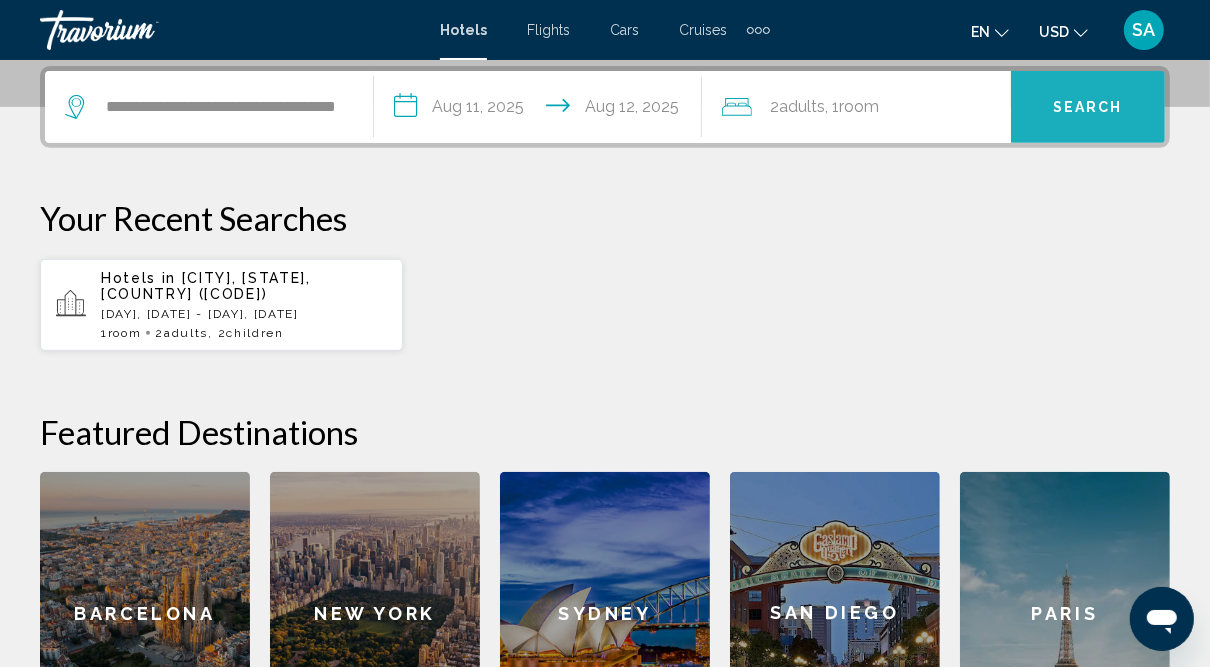 click on "Search" at bounding box center (1088, 108) 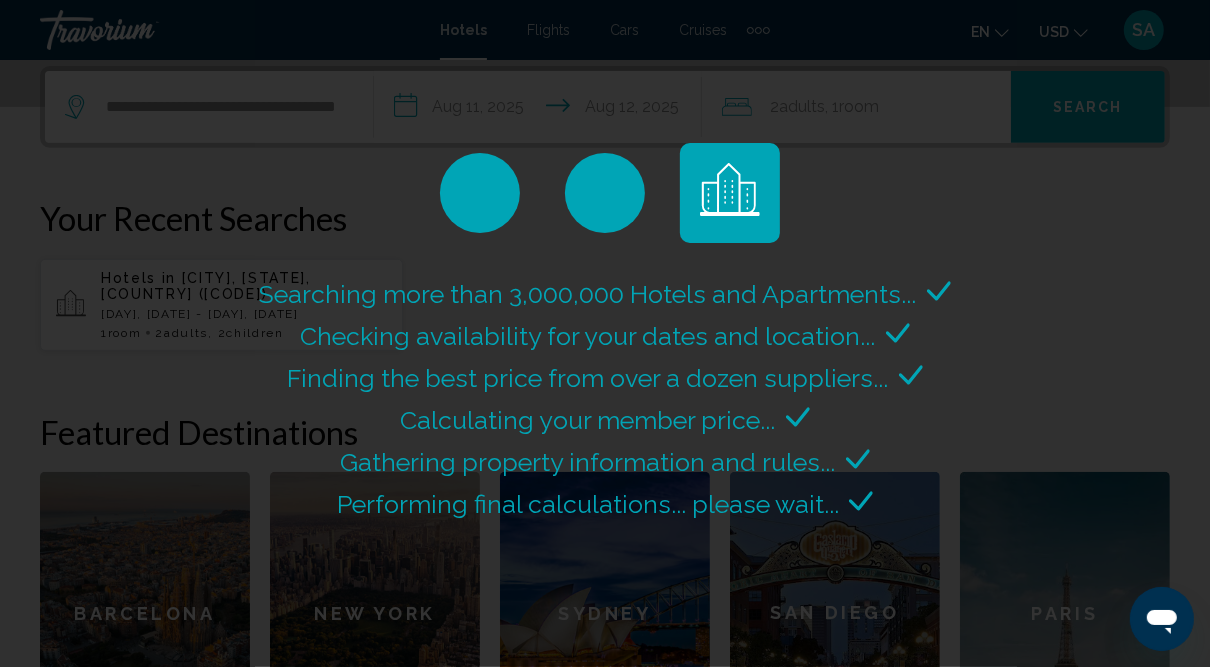 scroll, scrollTop: 0, scrollLeft: 0, axis: both 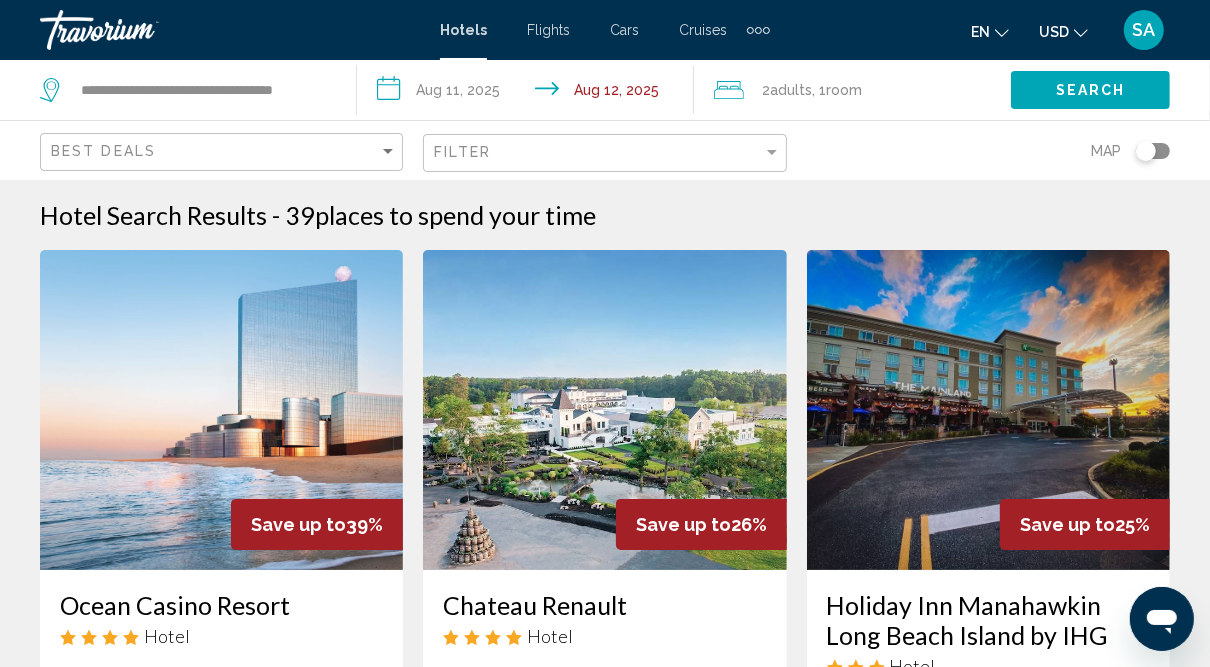 click at bounding box center (221, 410) 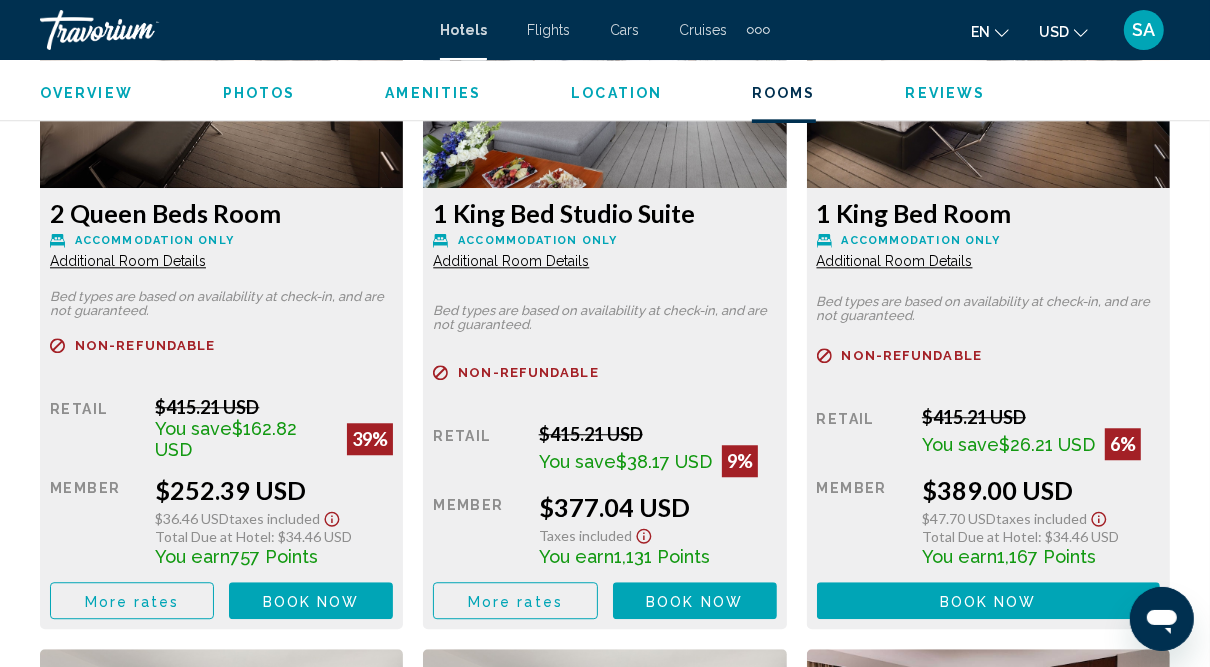 scroll, scrollTop: 3245, scrollLeft: 0, axis: vertical 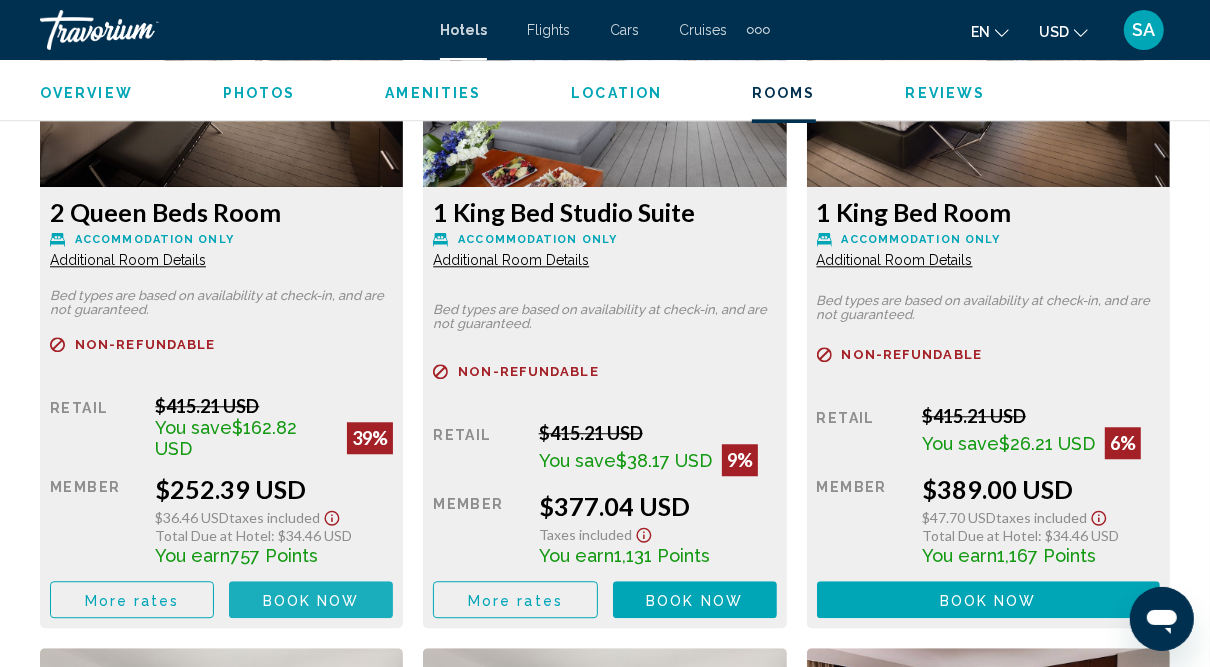 click on "Book now" at bounding box center (311, 600) 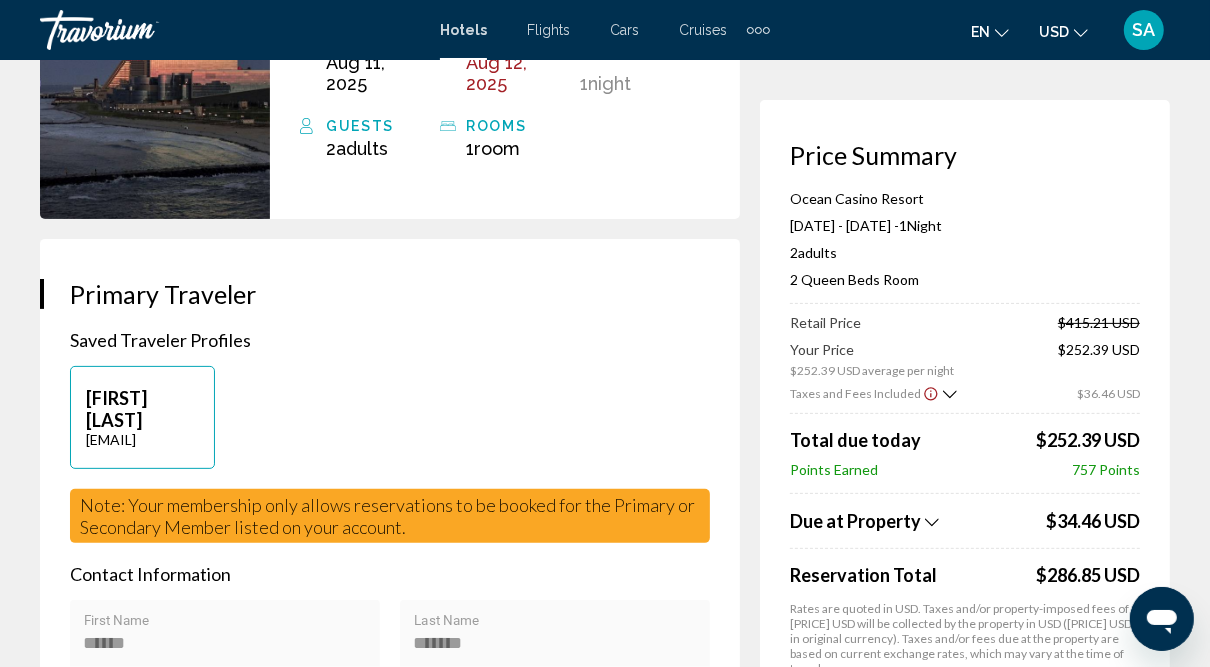 scroll, scrollTop: 0, scrollLeft: 0, axis: both 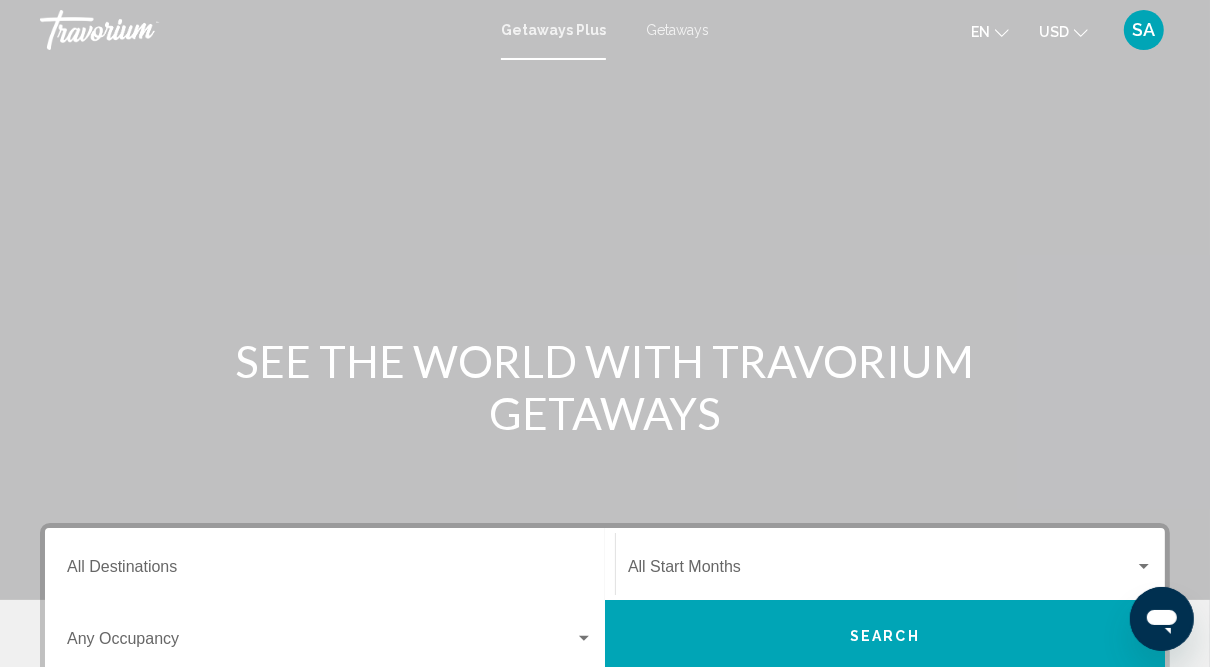 click on "Getaways" at bounding box center [677, 30] 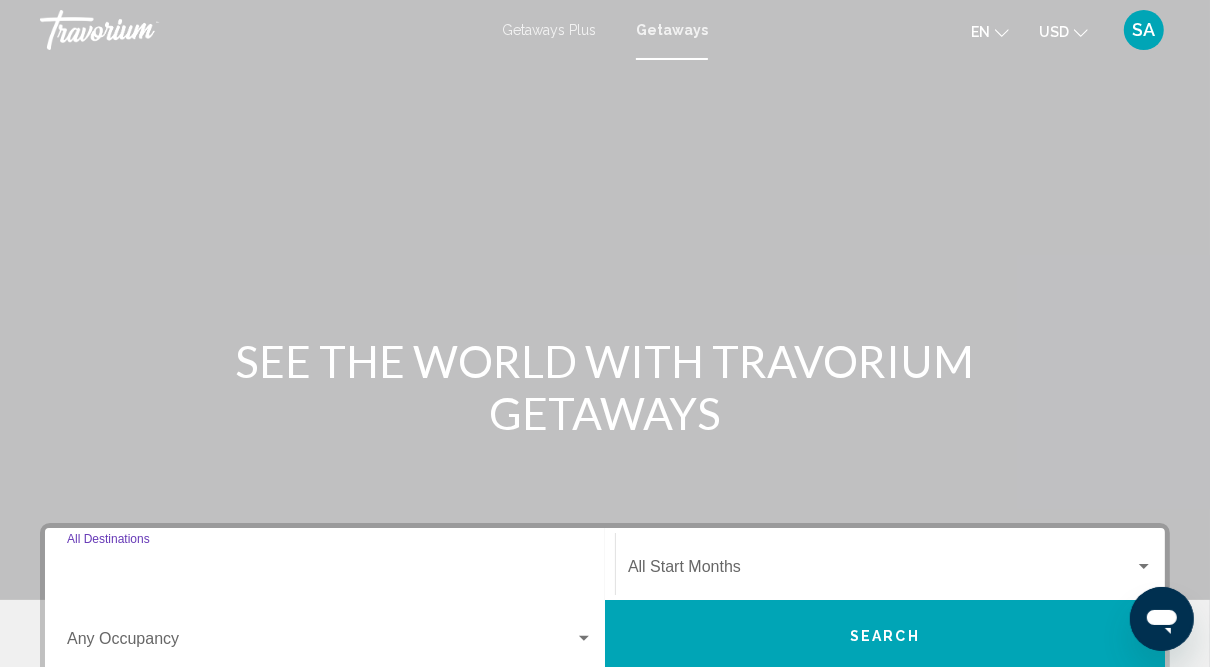 click on "Destination All Destinations" at bounding box center (330, 571) 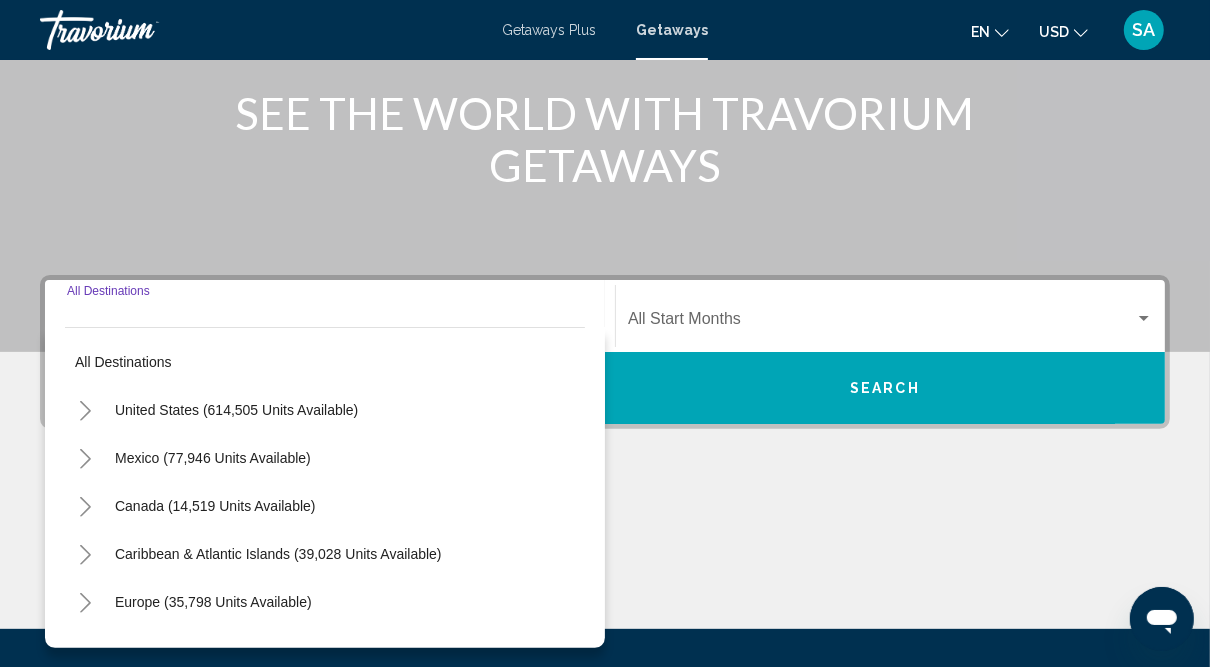 scroll, scrollTop: 453, scrollLeft: 0, axis: vertical 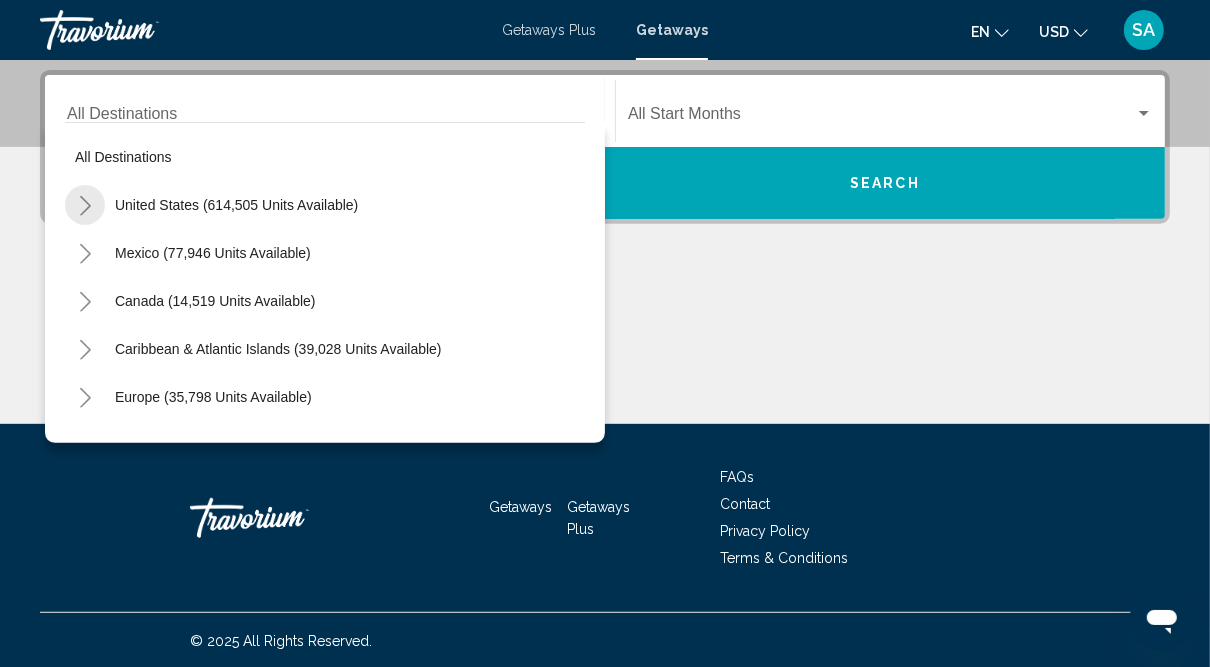 click 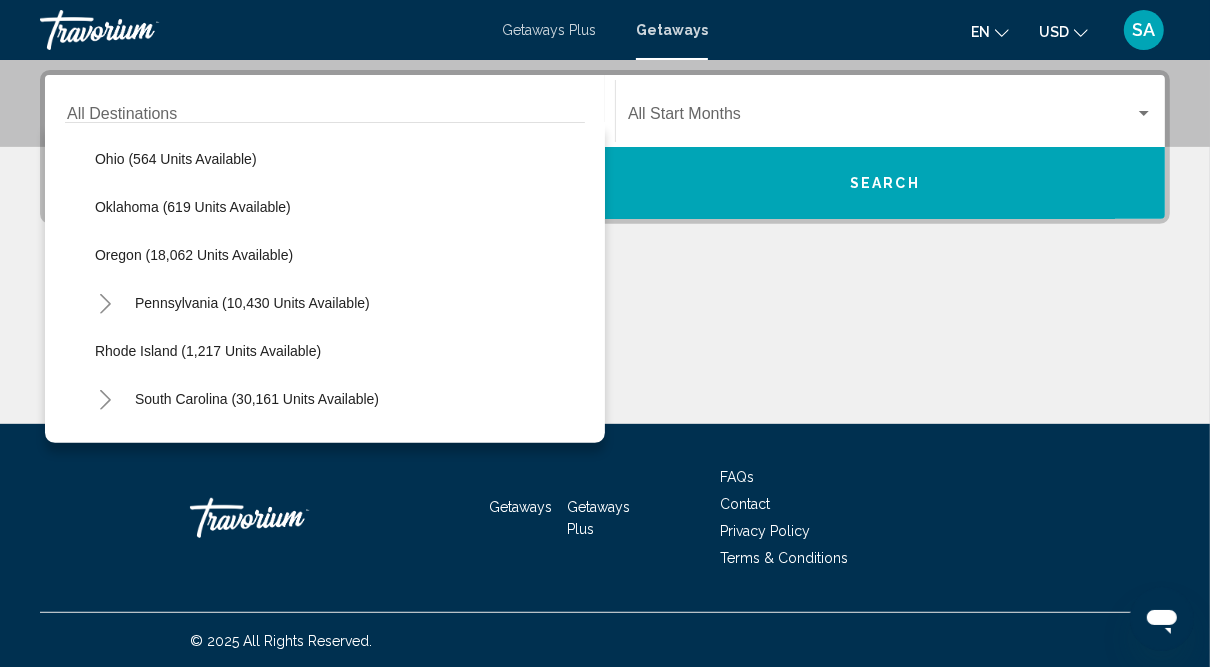 scroll, scrollTop: 1545, scrollLeft: 0, axis: vertical 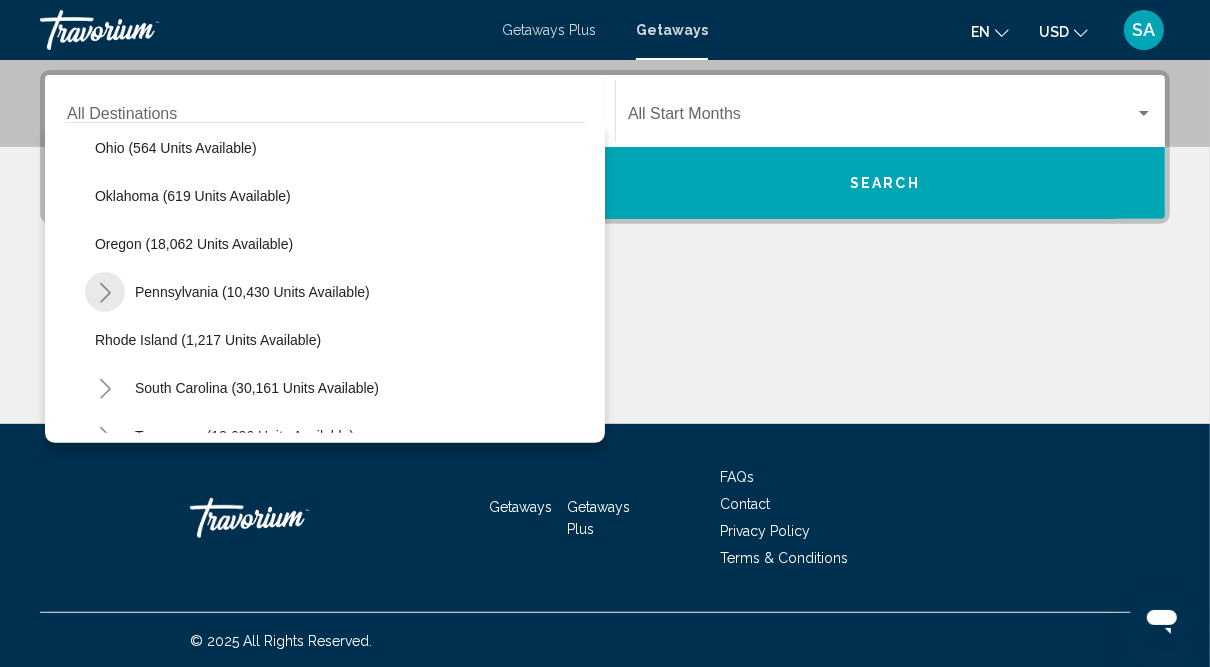 click 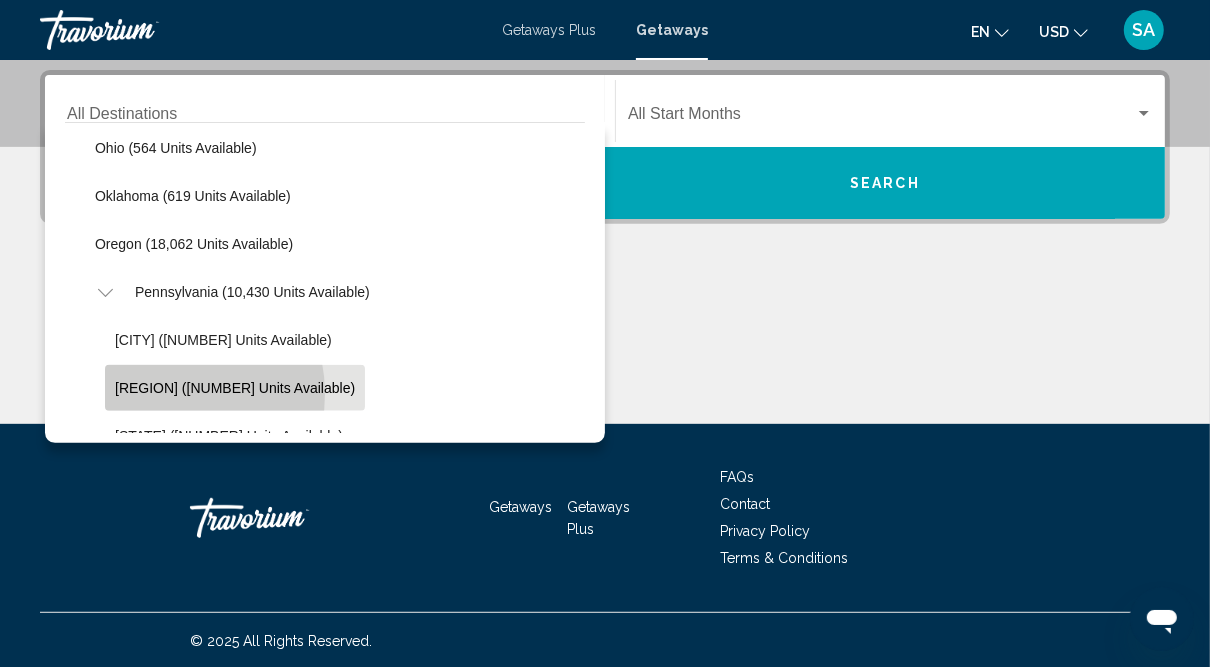 click on "[REGION] ([NUMBER] units available)" 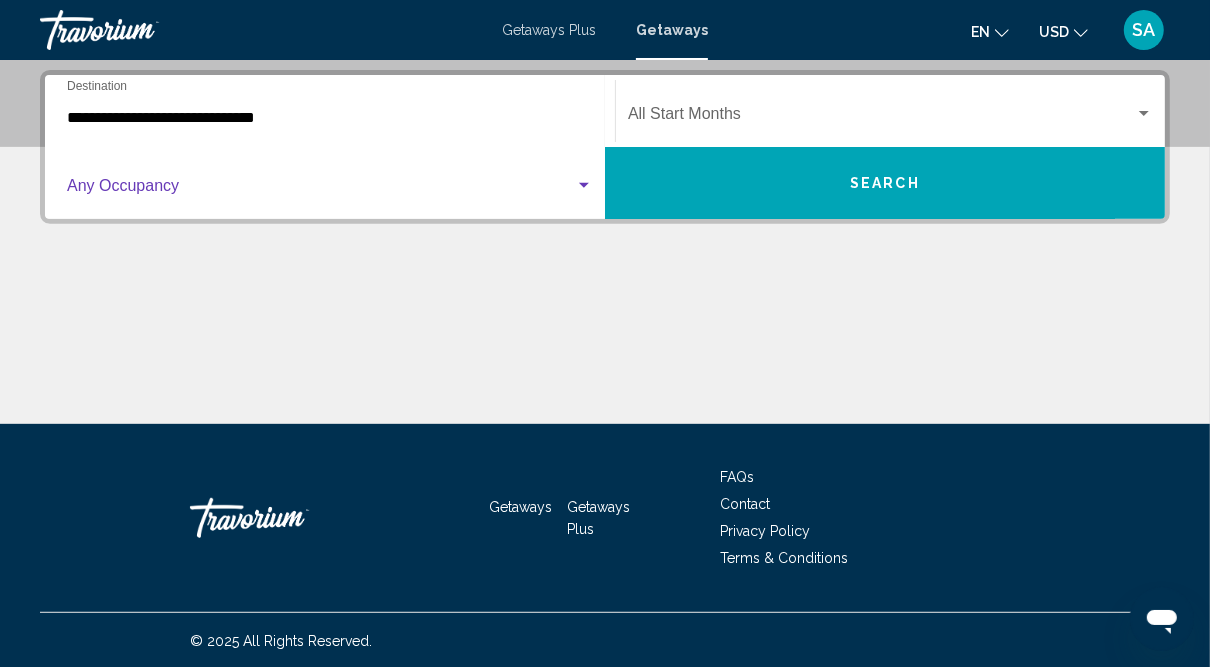 click at bounding box center (321, 190) 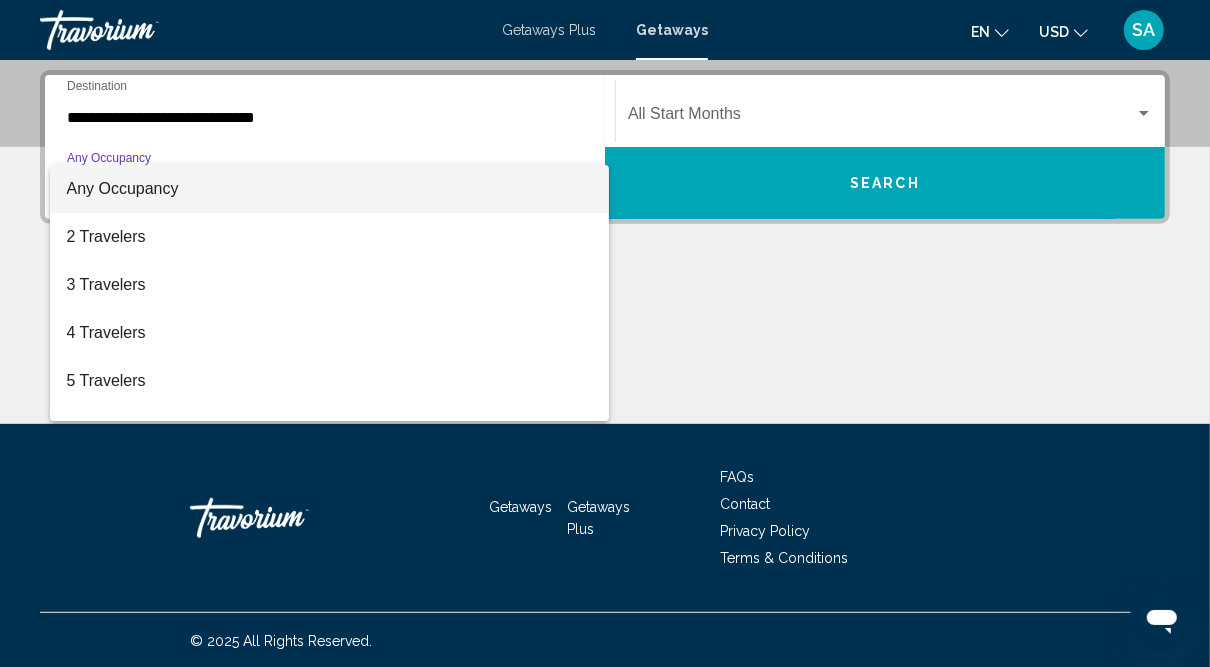 click at bounding box center [605, 333] 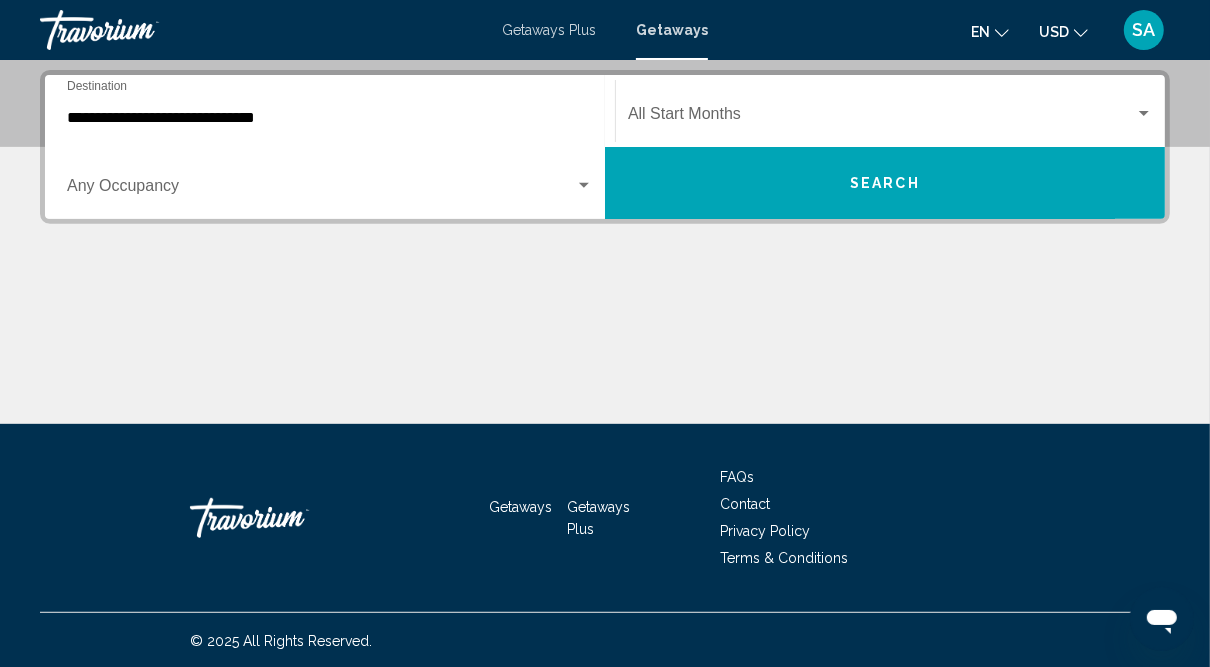 click on "Start Month All Start Months" 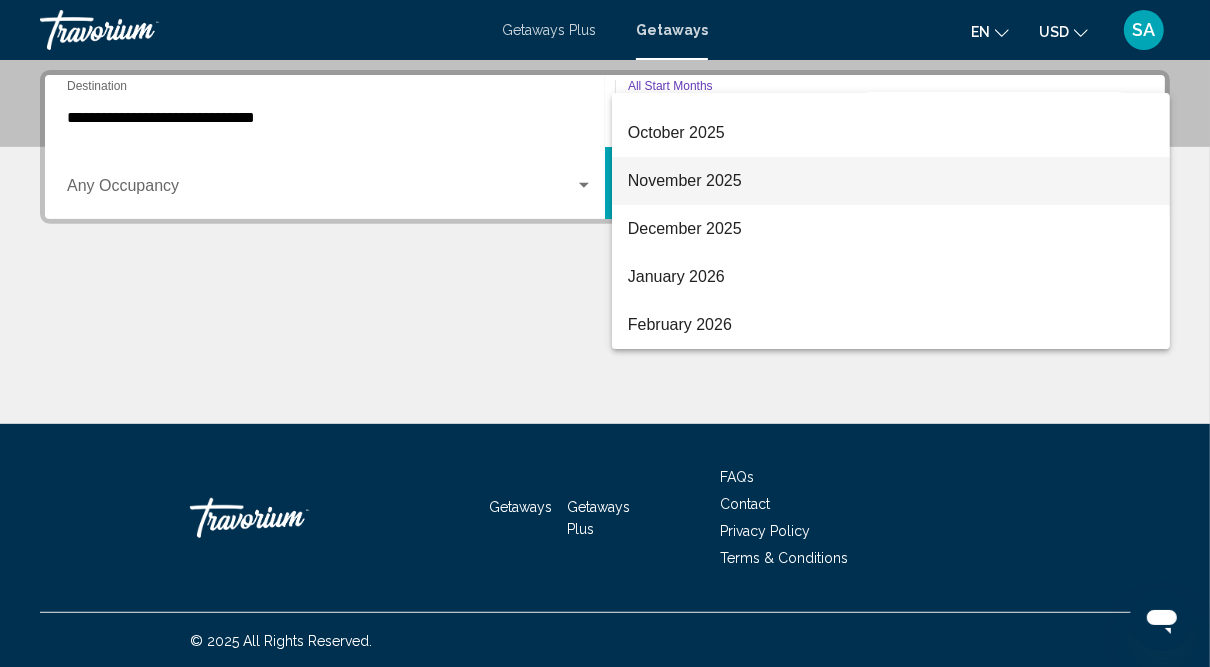 scroll, scrollTop: 128, scrollLeft: 0, axis: vertical 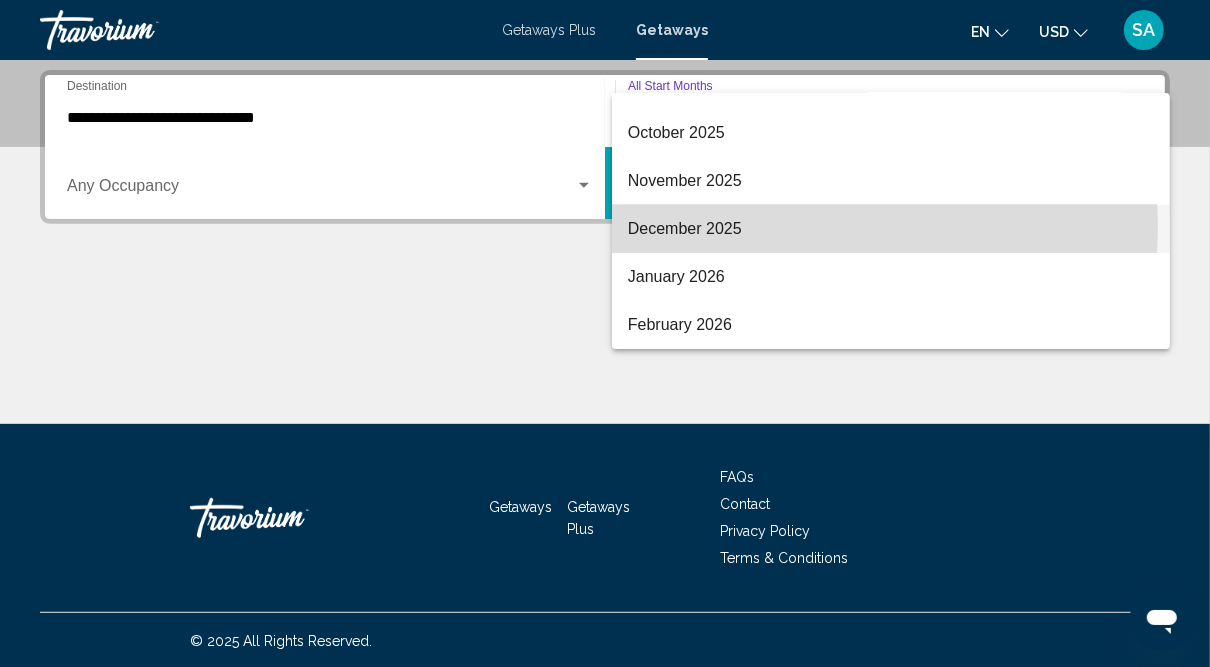 click on "December 2025" at bounding box center [891, 229] 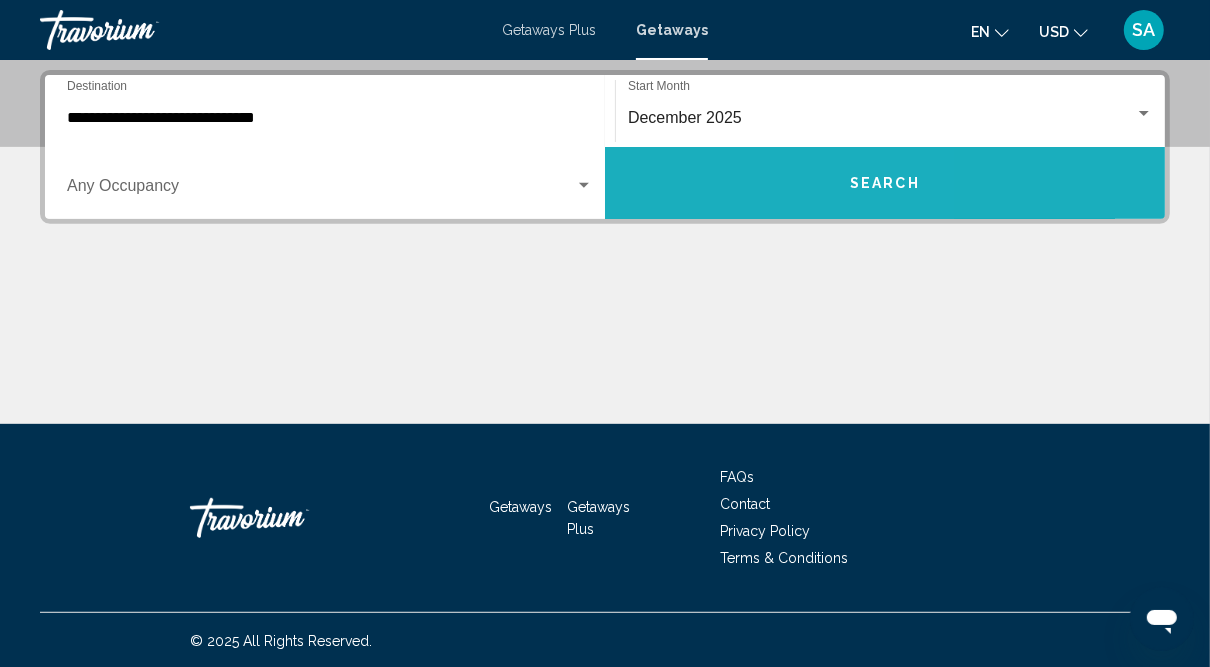 click on "Search" at bounding box center [885, 183] 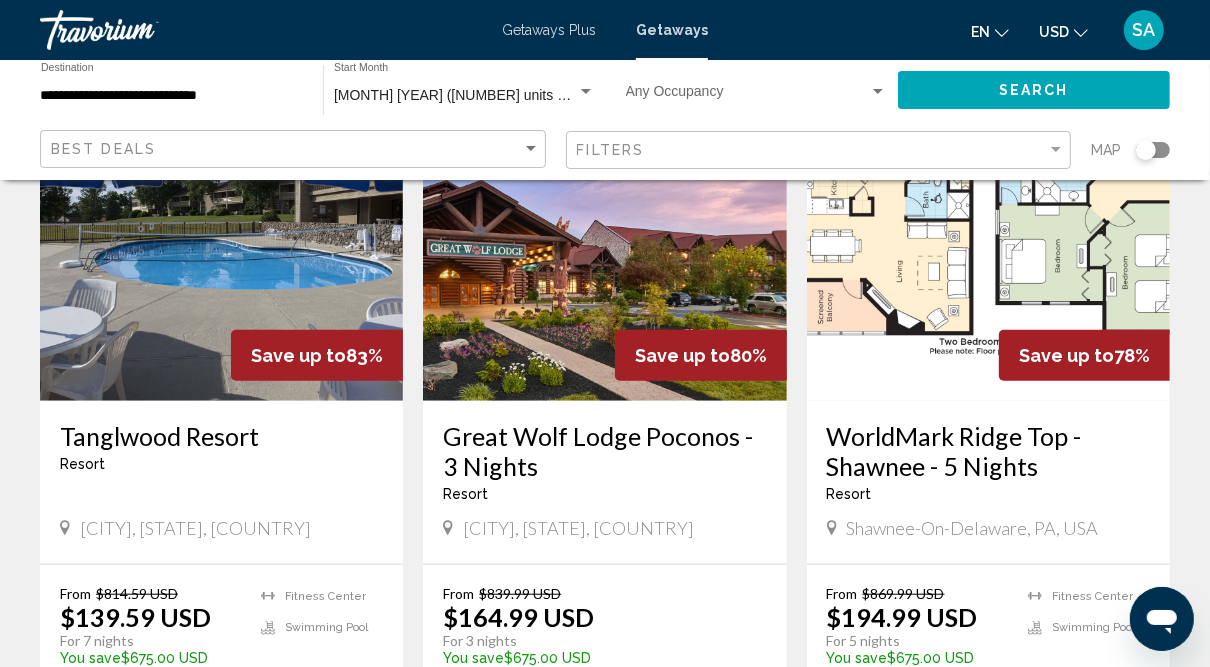 scroll, scrollTop: 948, scrollLeft: 0, axis: vertical 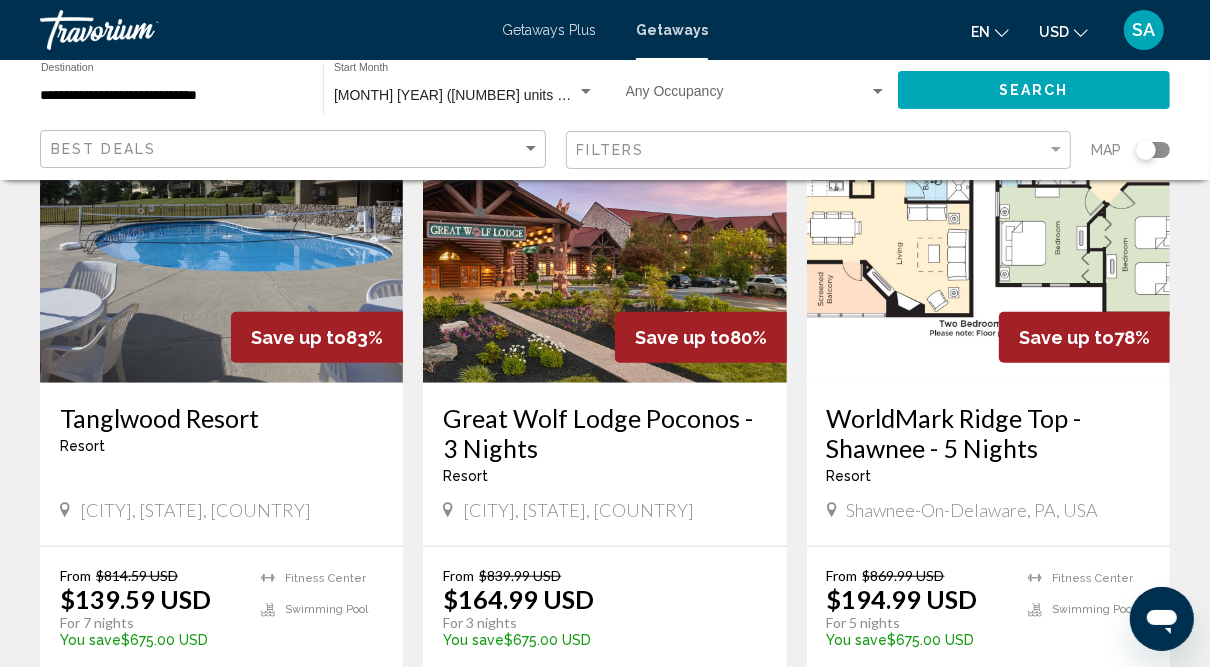 click at bounding box center [604, 223] 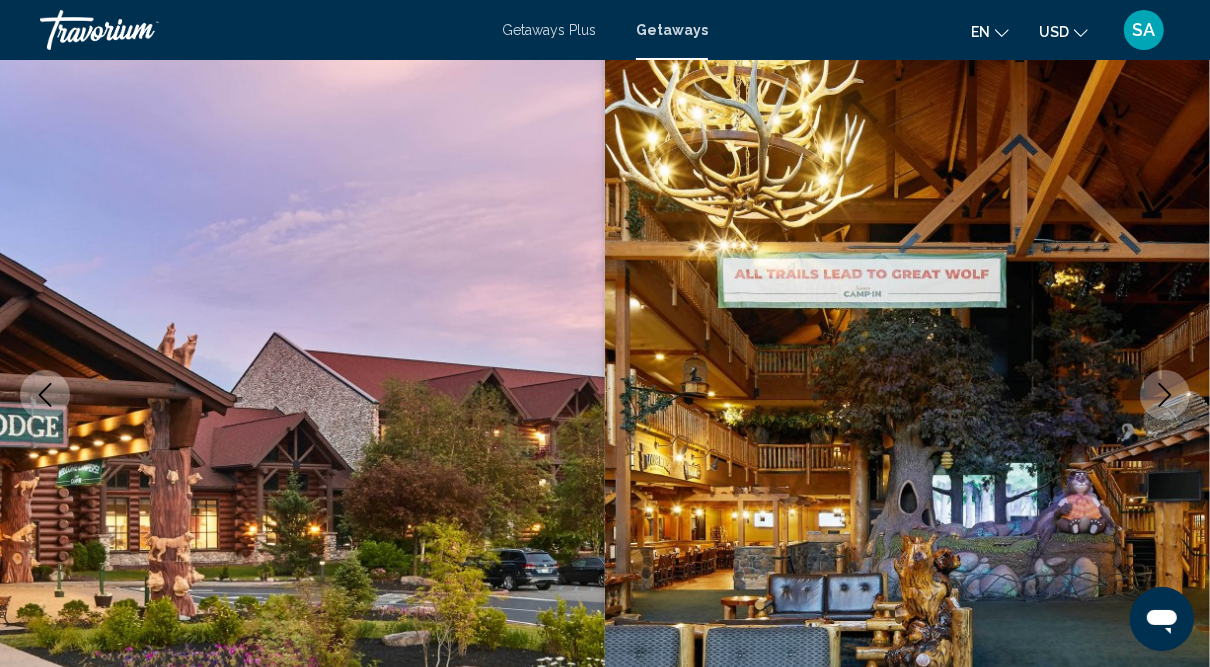 scroll, scrollTop: 140, scrollLeft: 0, axis: vertical 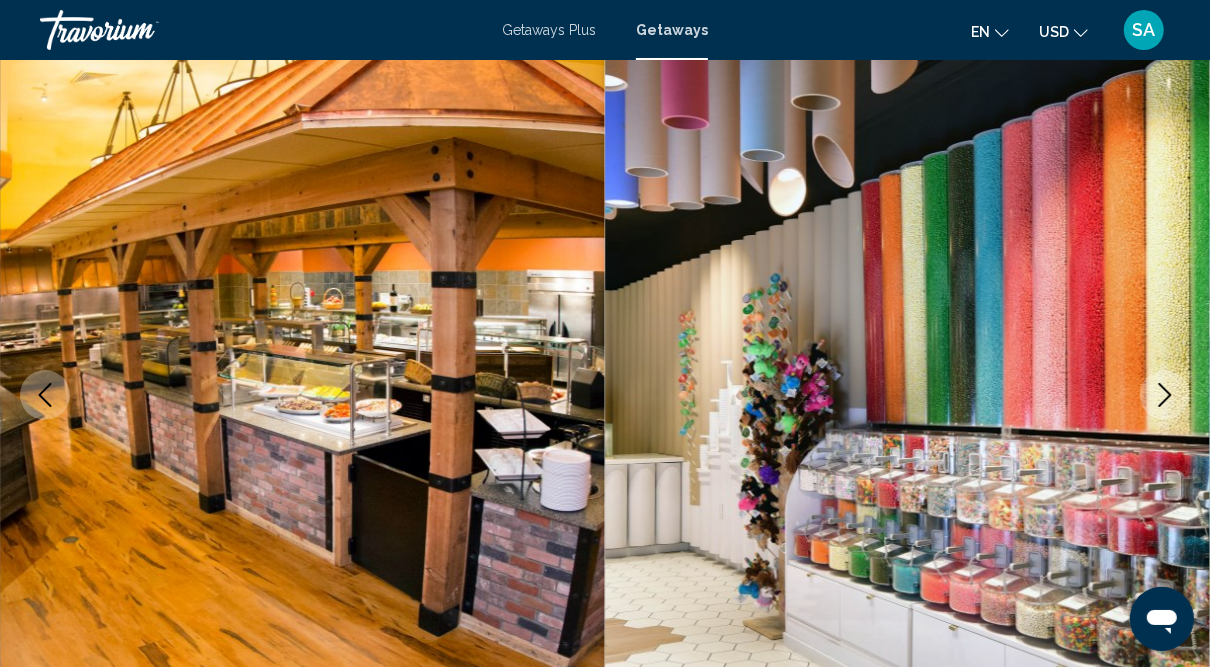 click 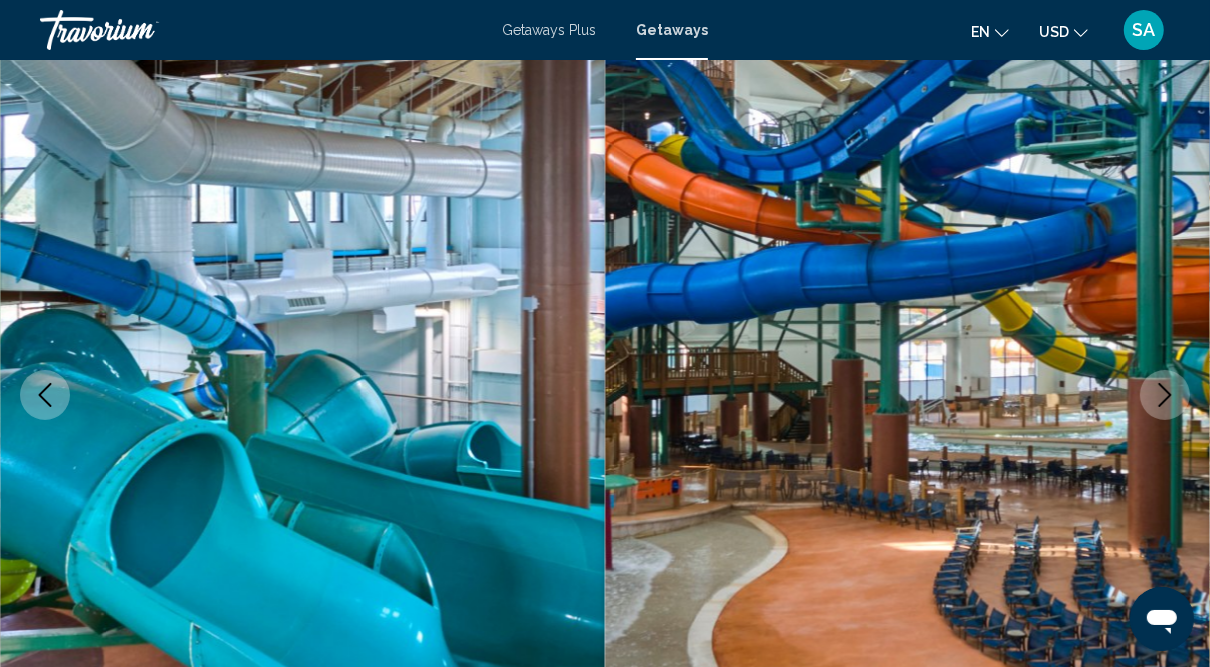 click 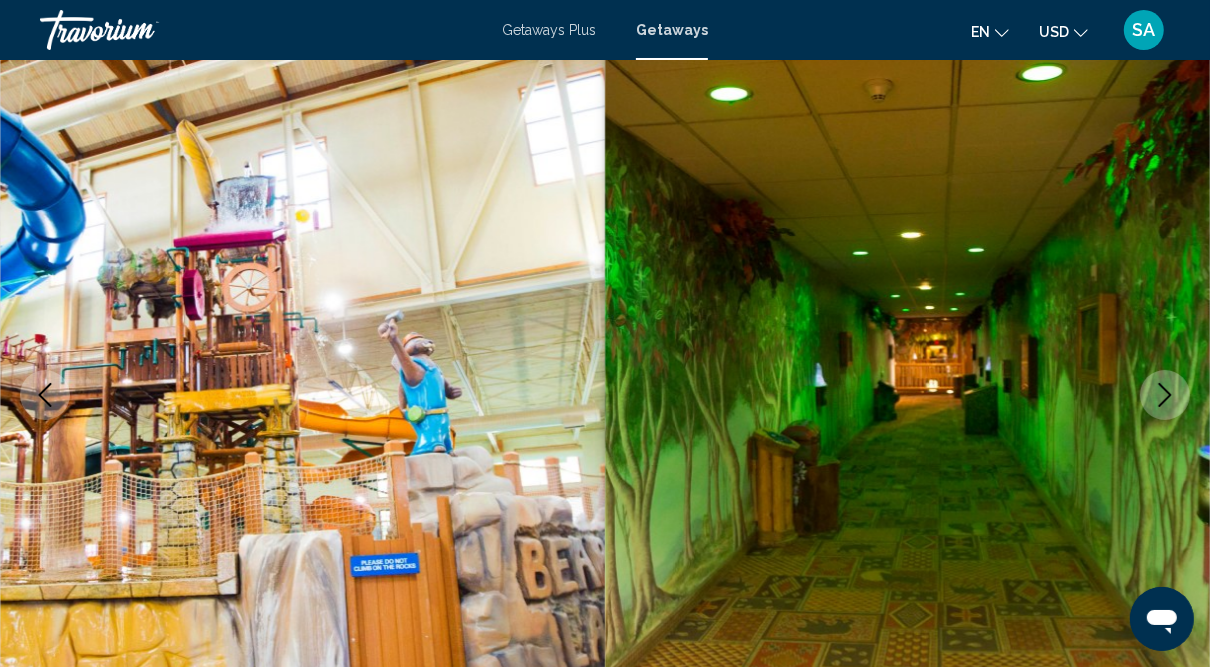 click 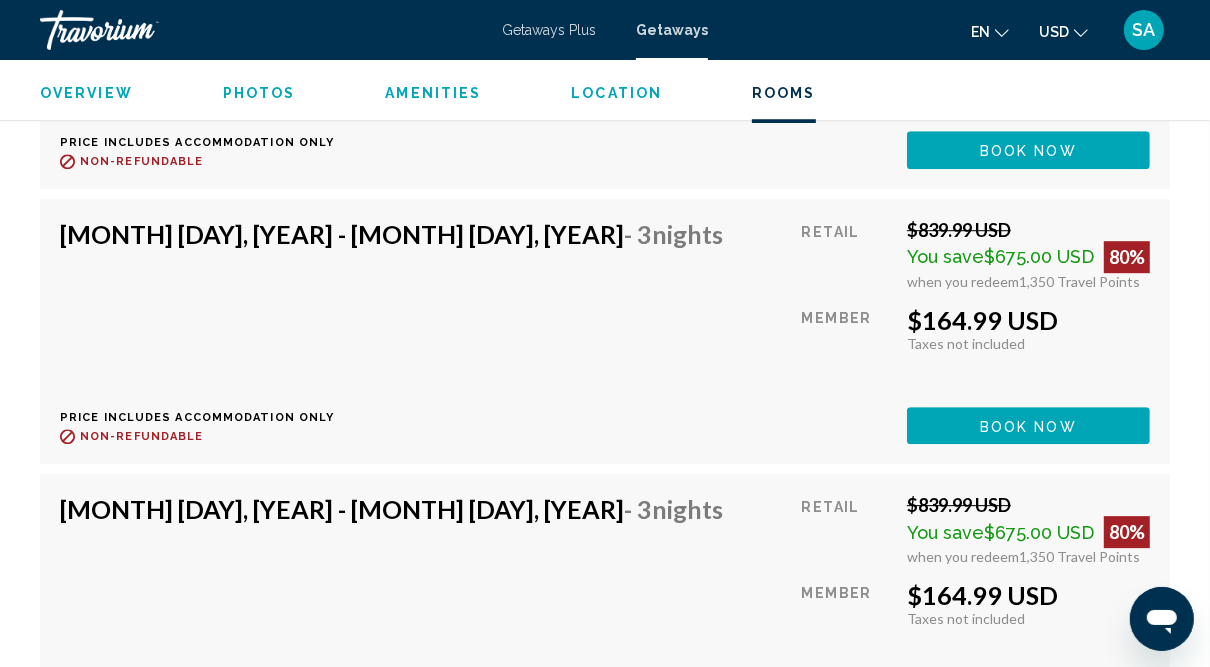 scroll, scrollTop: 3788, scrollLeft: 0, axis: vertical 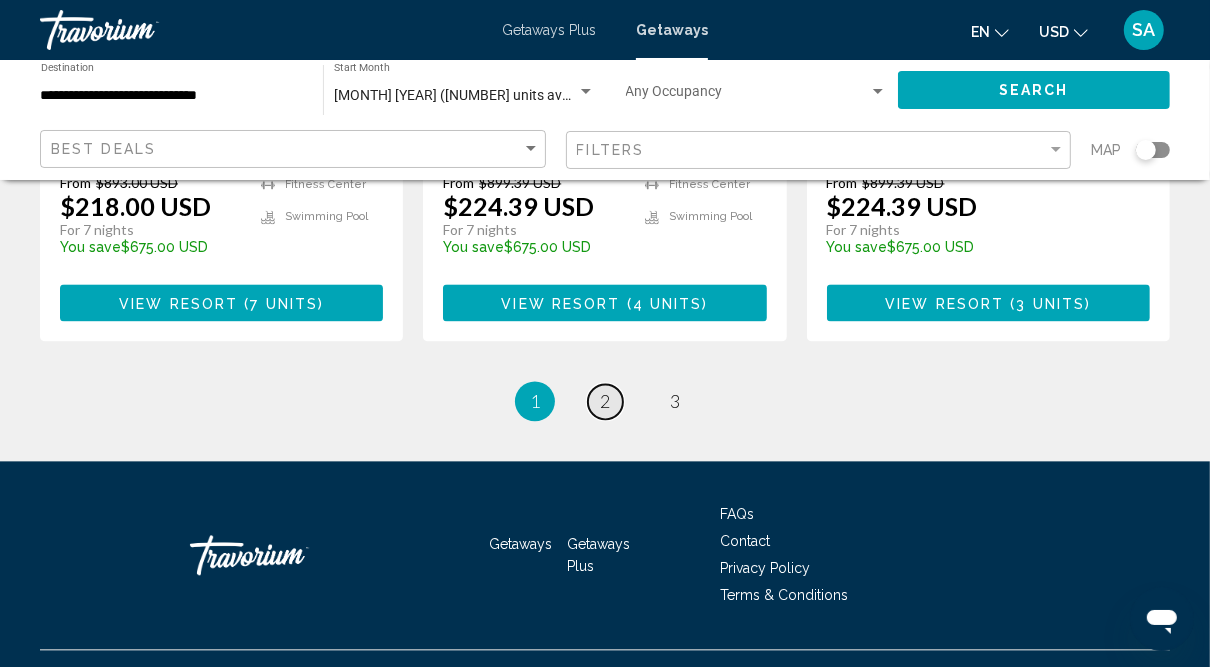 click on "2" at bounding box center (605, 401) 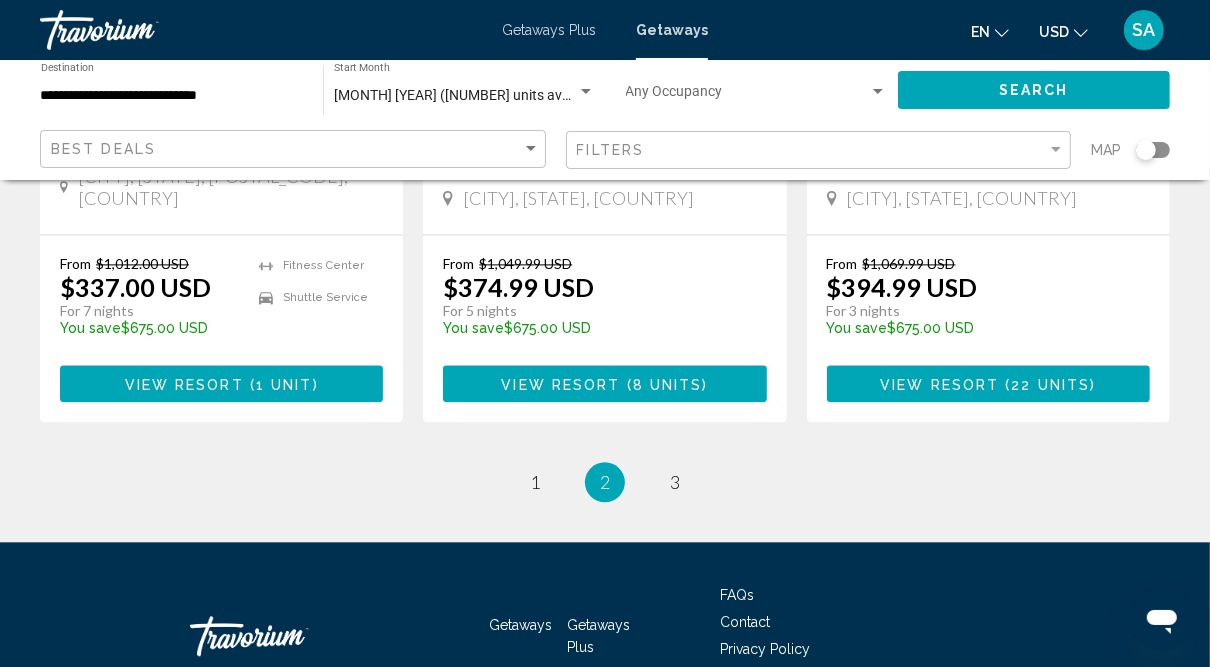 scroll, scrollTop: 2839, scrollLeft: 0, axis: vertical 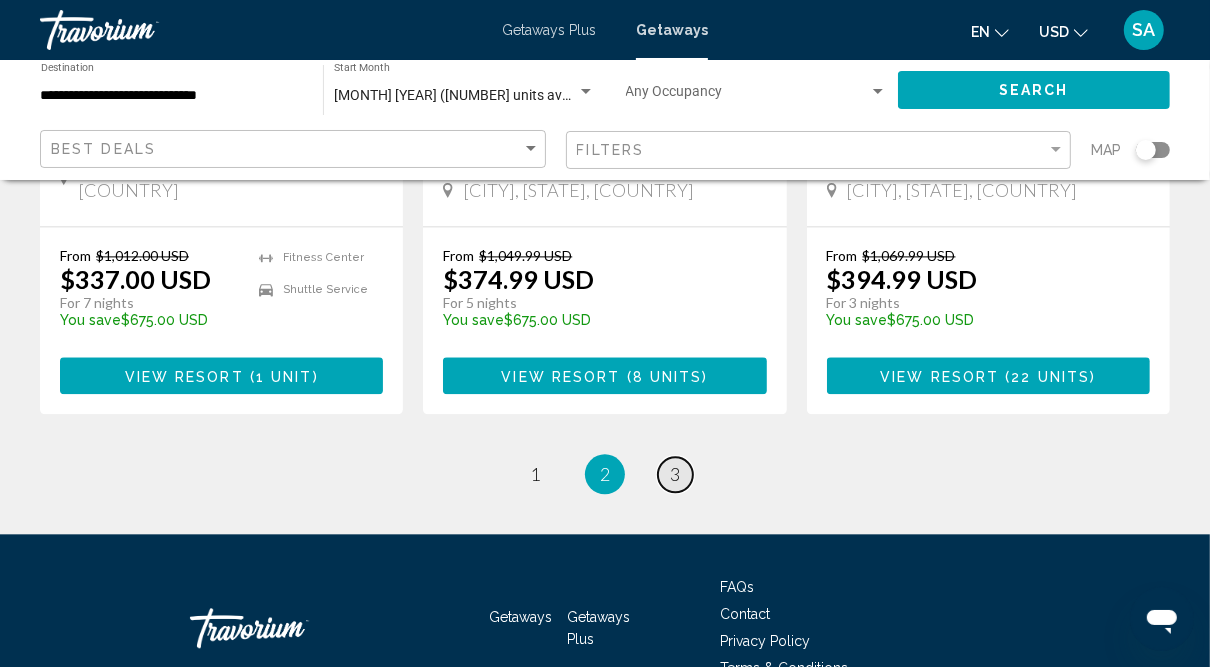 click on "page  3" at bounding box center (675, 474) 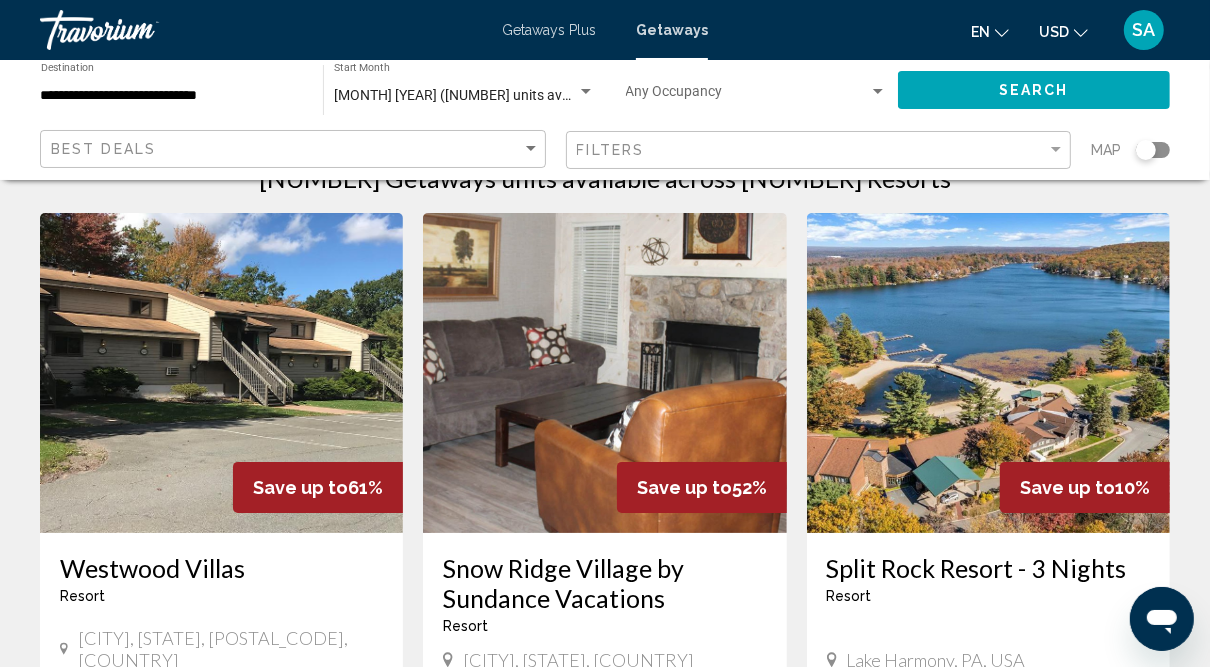 scroll, scrollTop: 0, scrollLeft: 0, axis: both 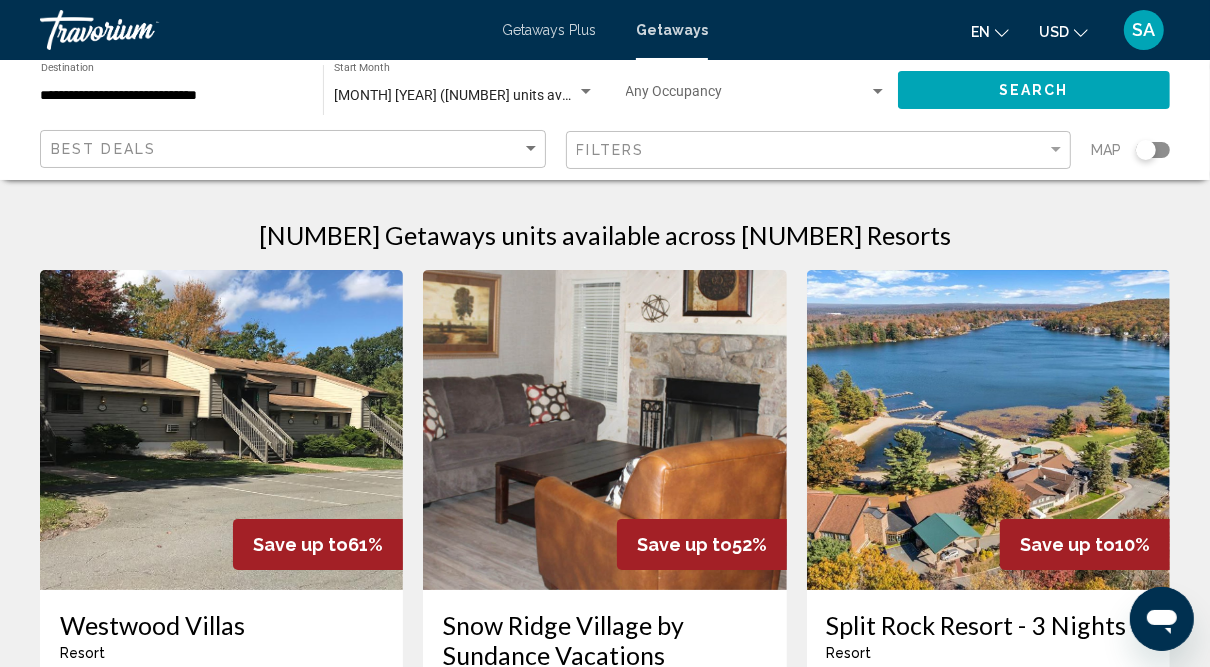 click on "Getaways Plus  Getaways en
English Español Français Italiano Português русский USD
USD ($) MXN (Mex$) CAD (Can$) GBP (£) EUR (€) AUD (A$) NZD (NZ$) CNY (CN¥) SA Login" at bounding box center (605, 30) 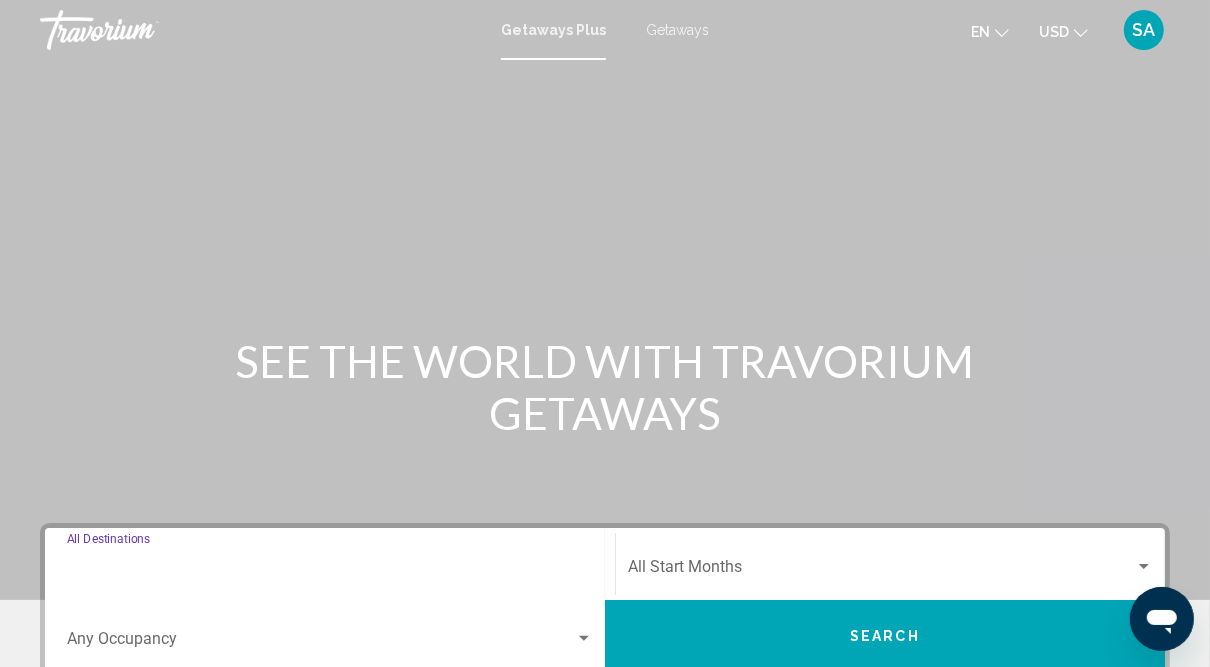 click on "Destination All Destinations" at bounding box center (330, 571) 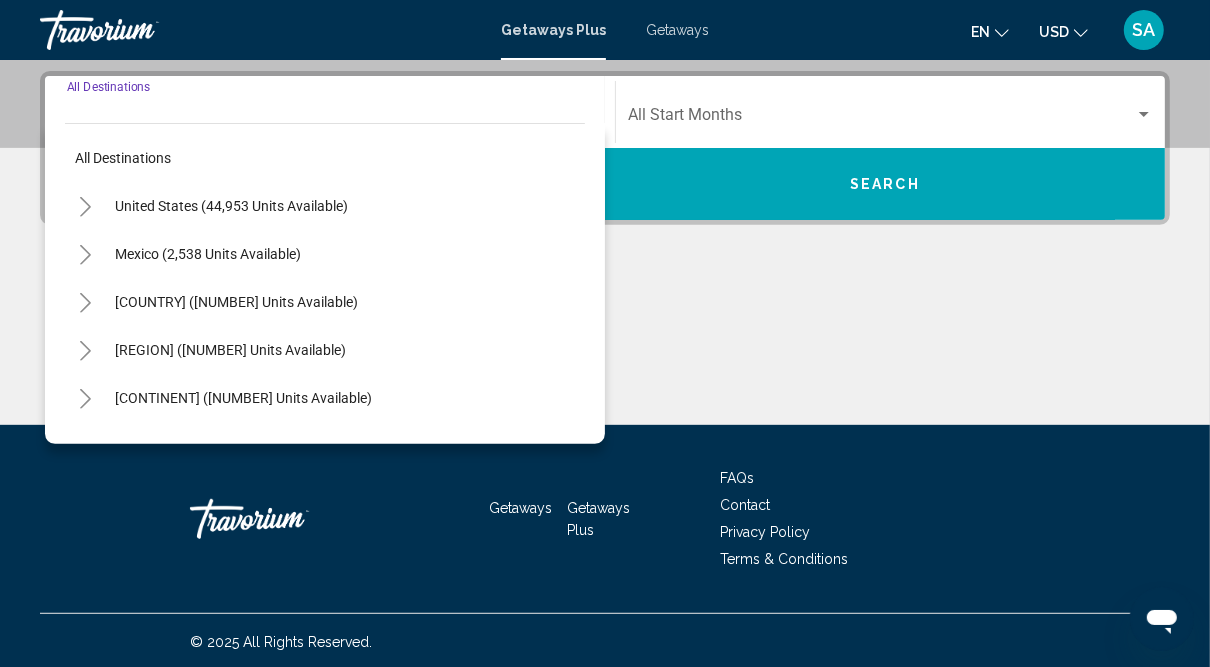 scroll, scrollTop: 453, scrollLeft: 0, axis: vertical 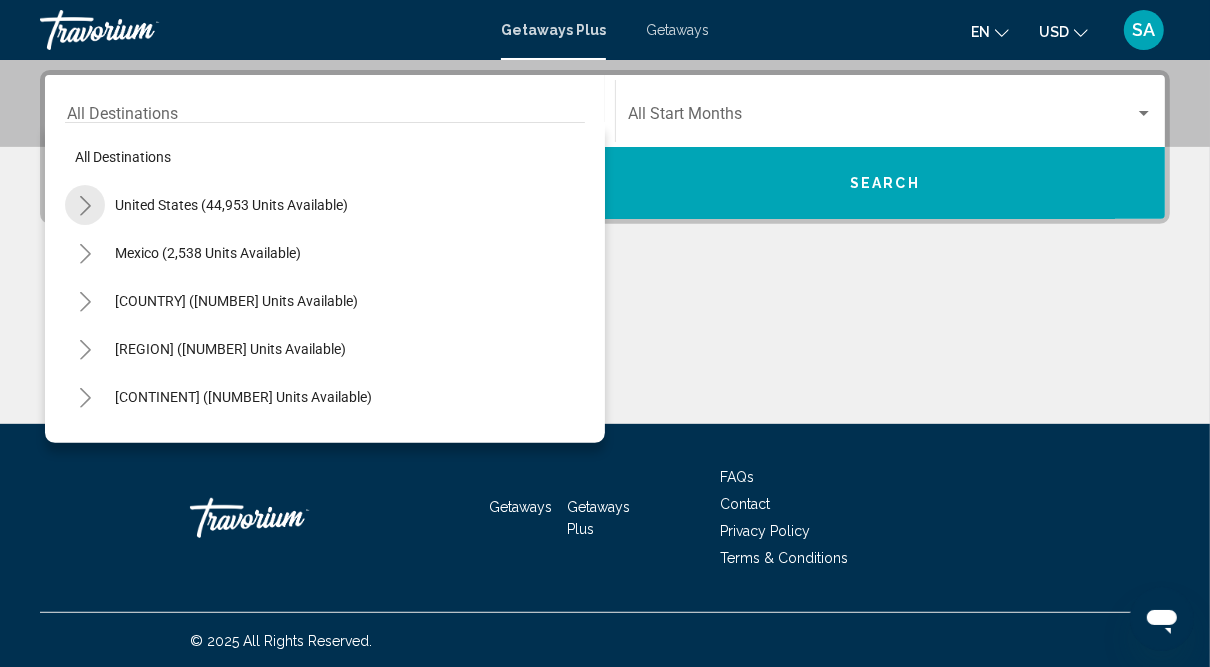 click 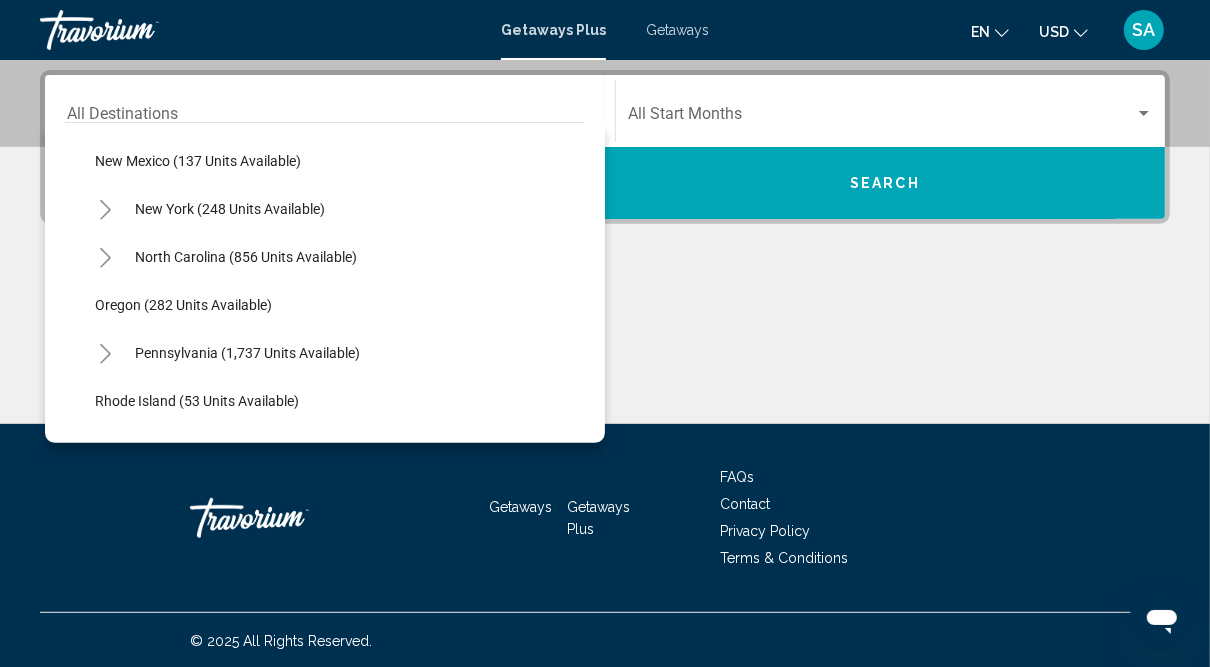 scroll, scrollTop: 1340, scrollLeft: 0, axis: vertical 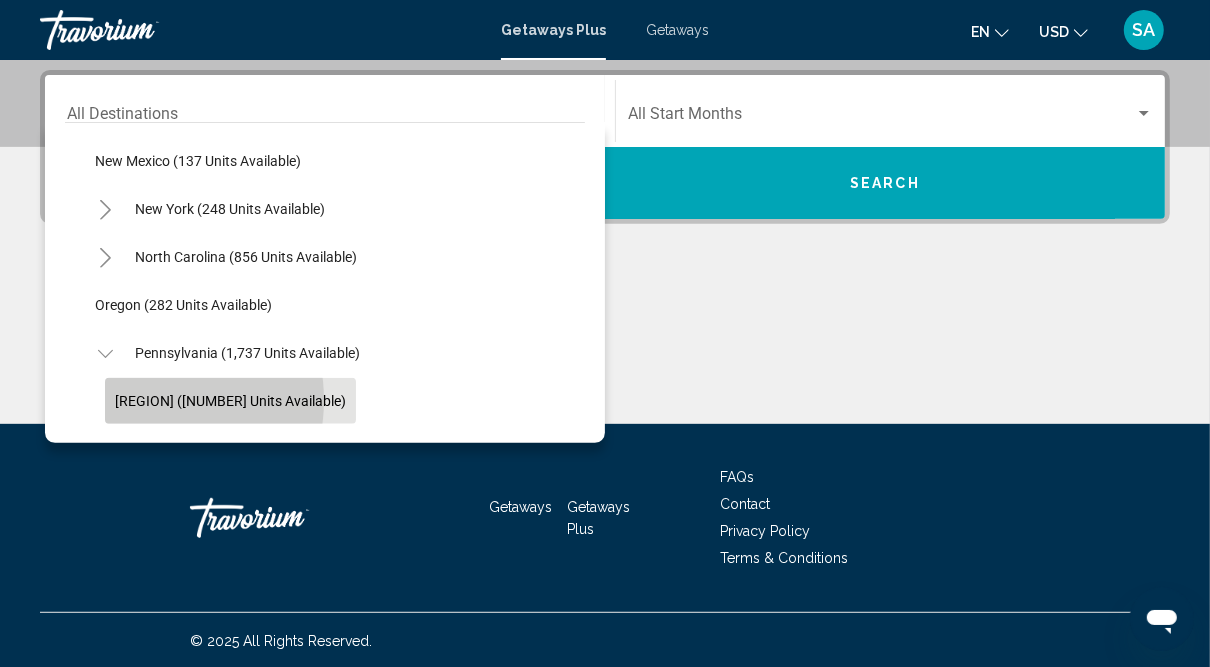 click on "[REGION] ([NUMBER] units available)" 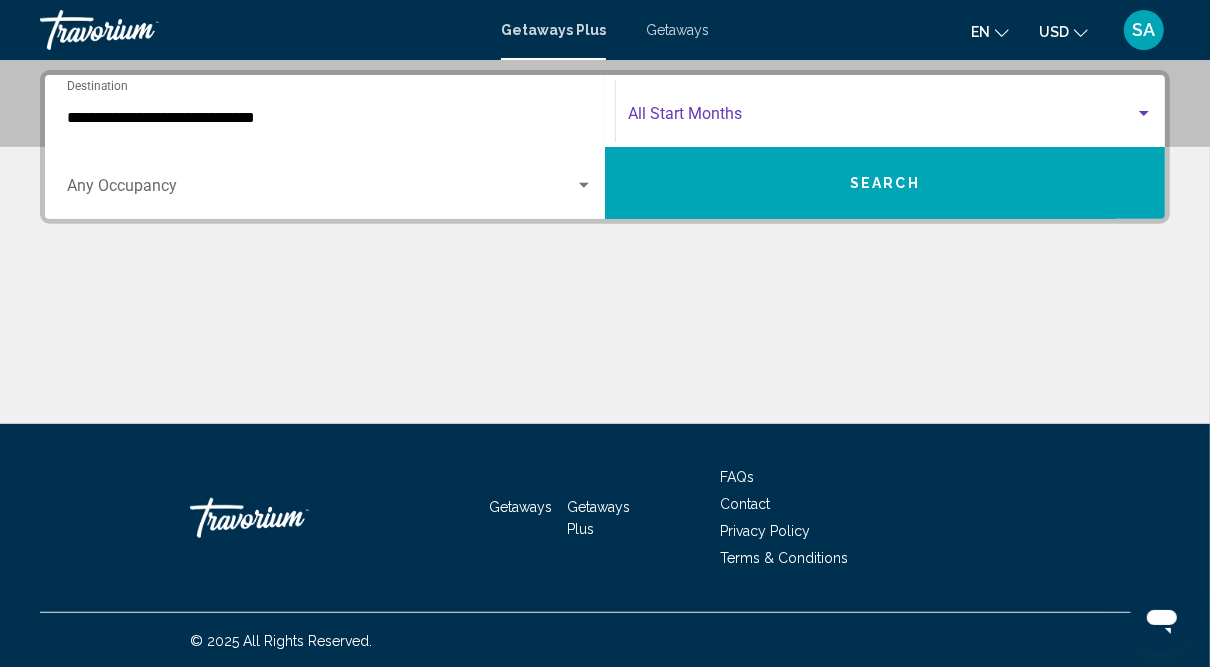 click at bounding box center (881, 118) 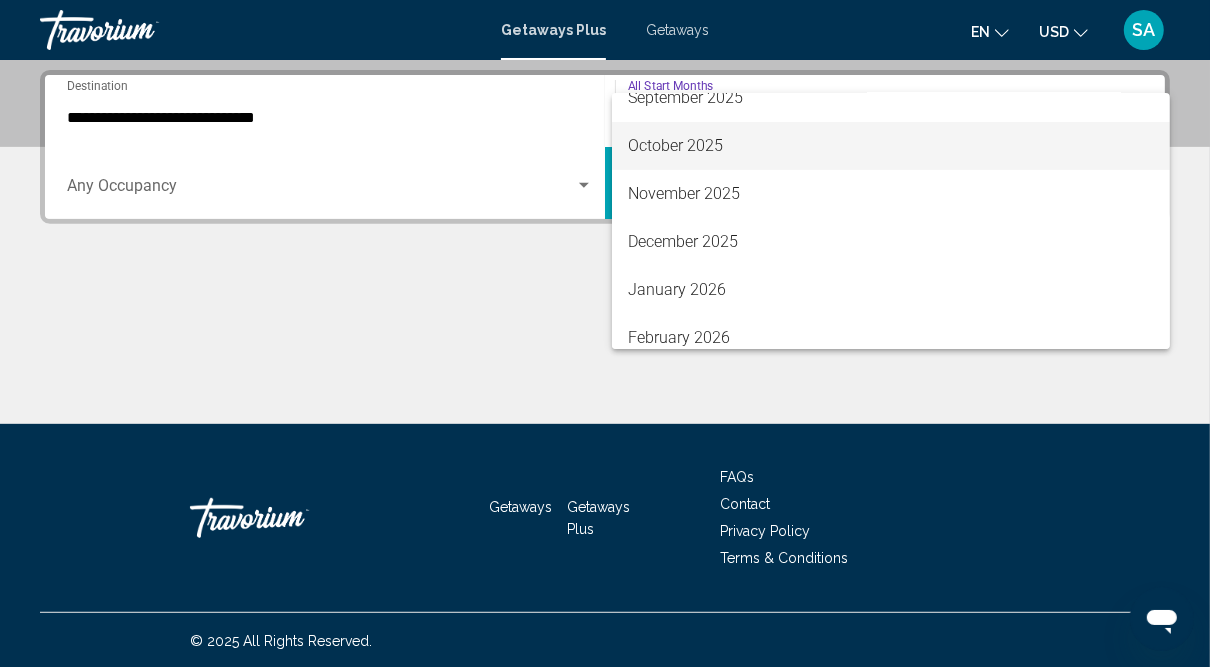 scroll, scrollTop: 117, scrollLeft: 0, axis: vertical 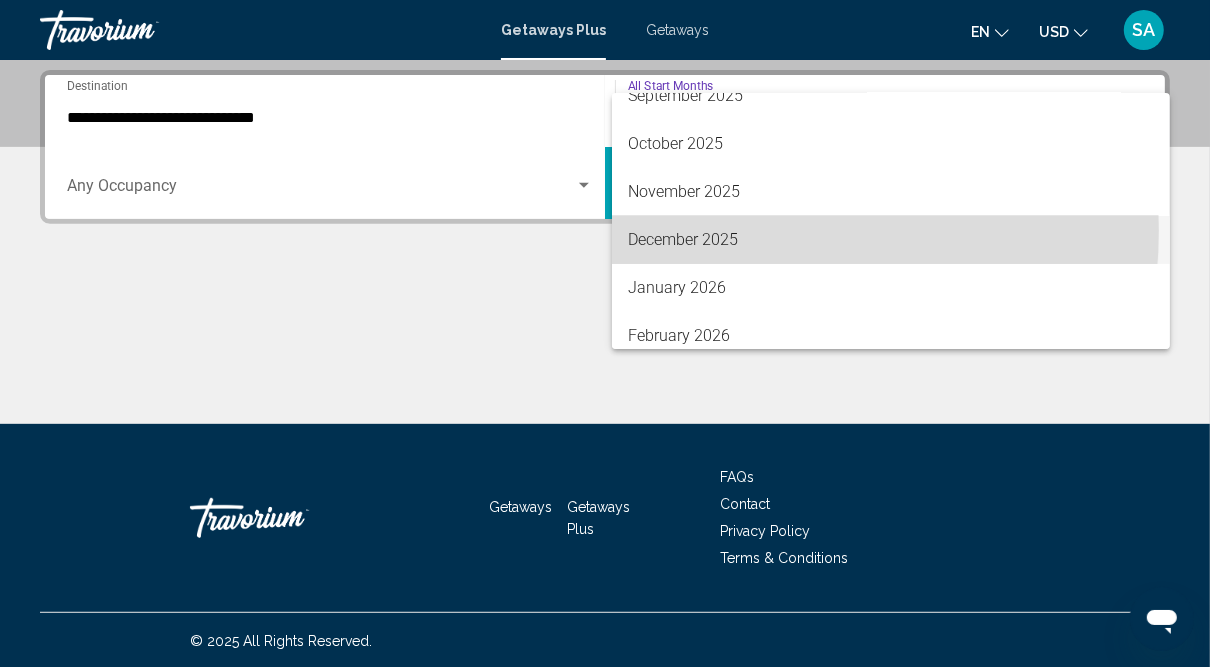 click on "December 2025" at bounding box center (891, 240) 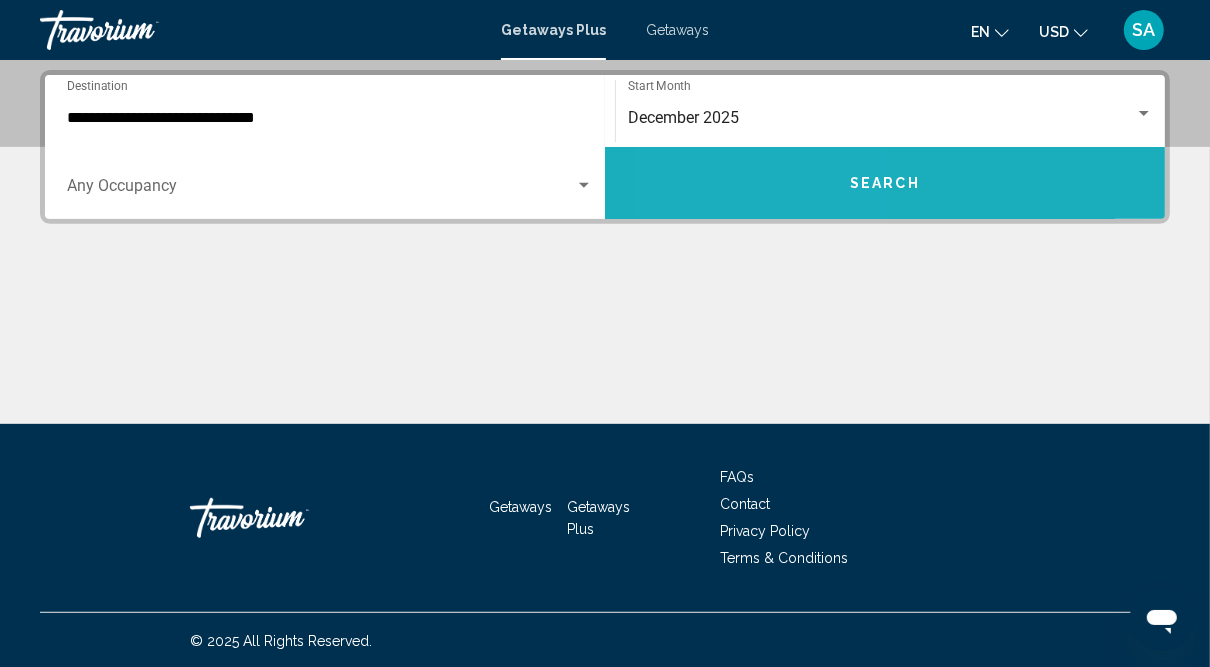 click on "Search" at bounding box center [885, 183] 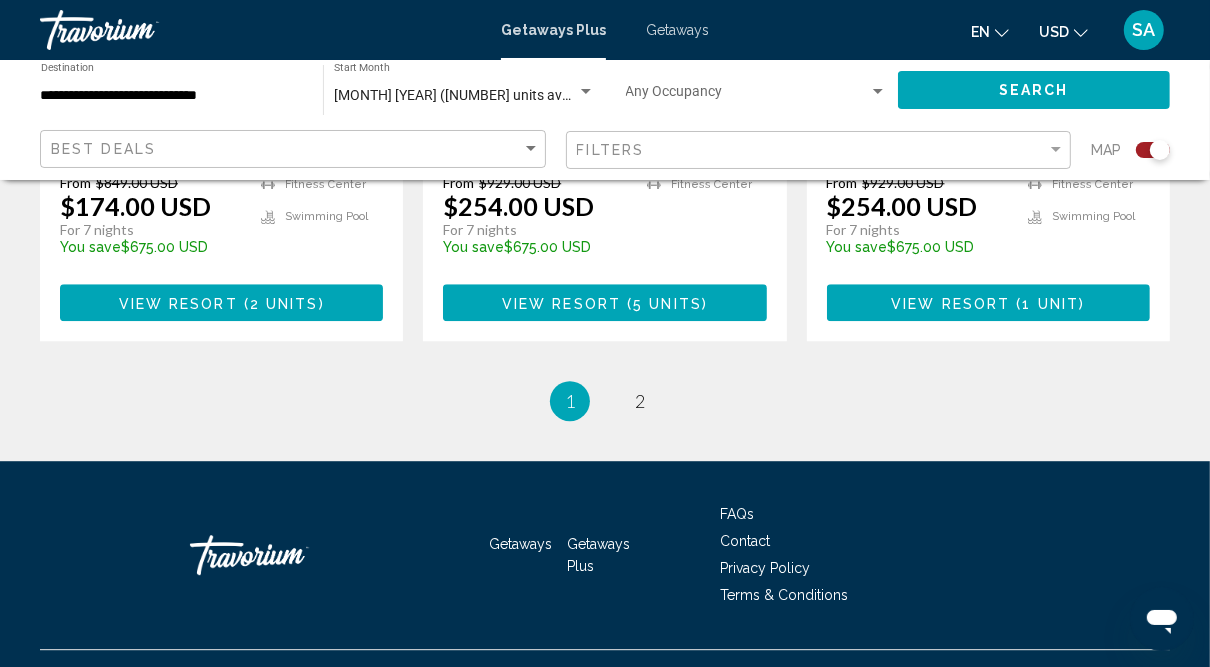 scroll, scrollTop: 3512, scrollLeft: 0, axis: vertical 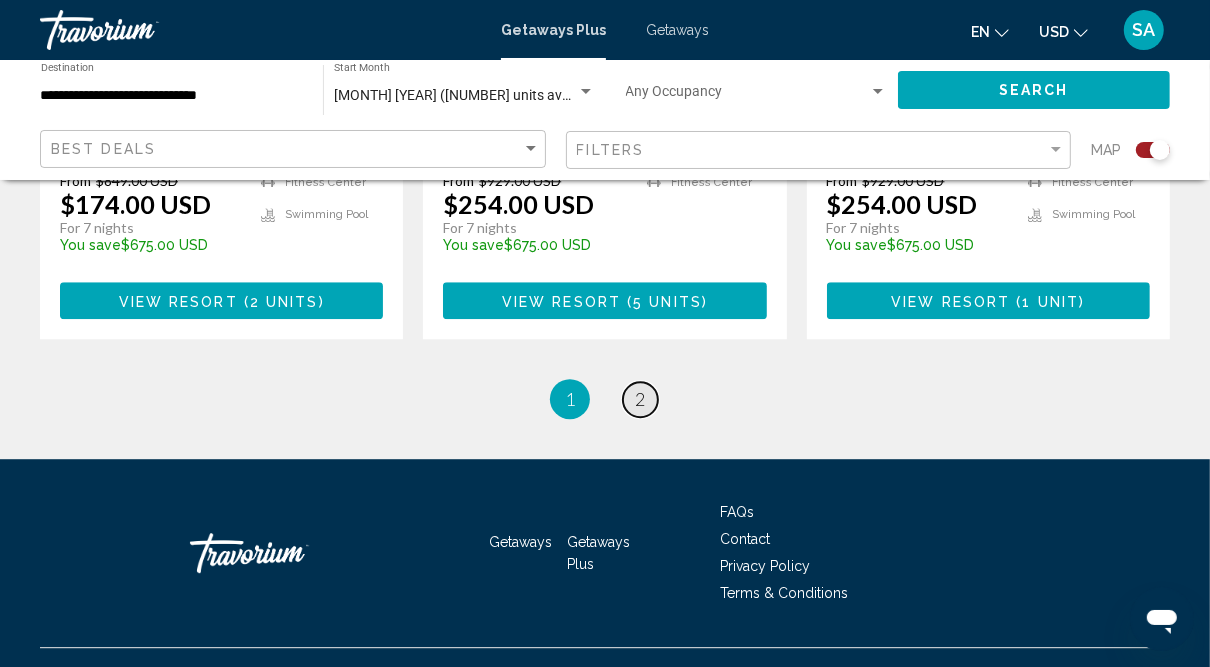 click on "2" at bounding box center [640, 399] 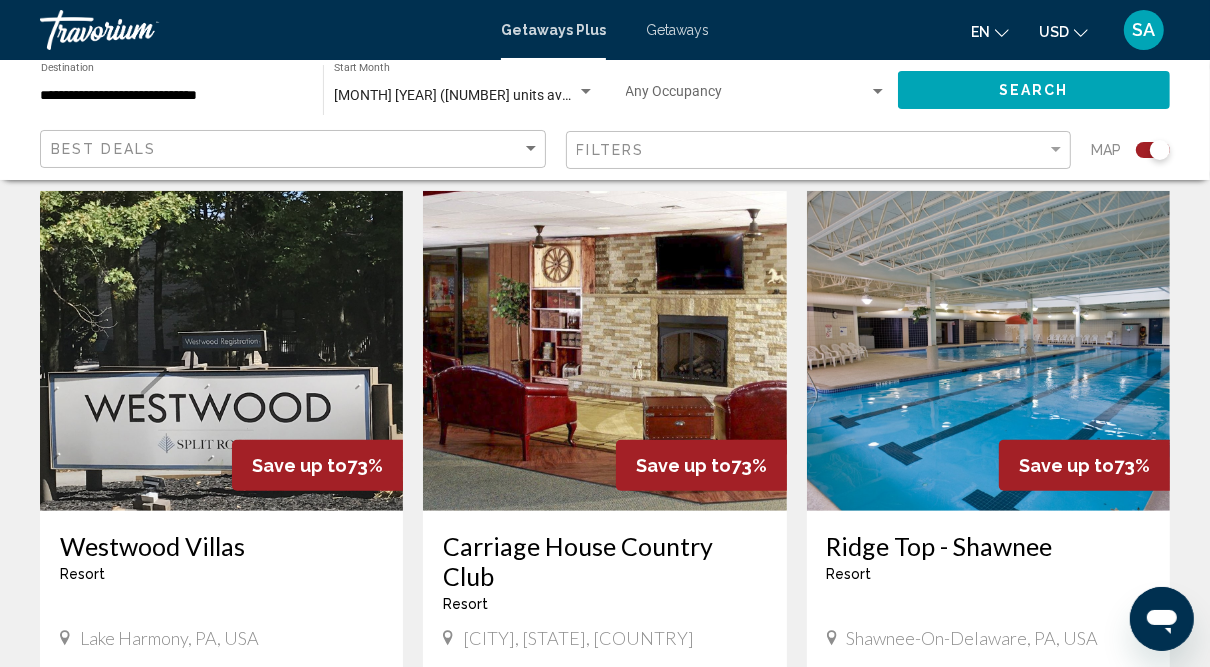 scroll, scrollTop: 717, scrollLeft: 0, axis: vertical 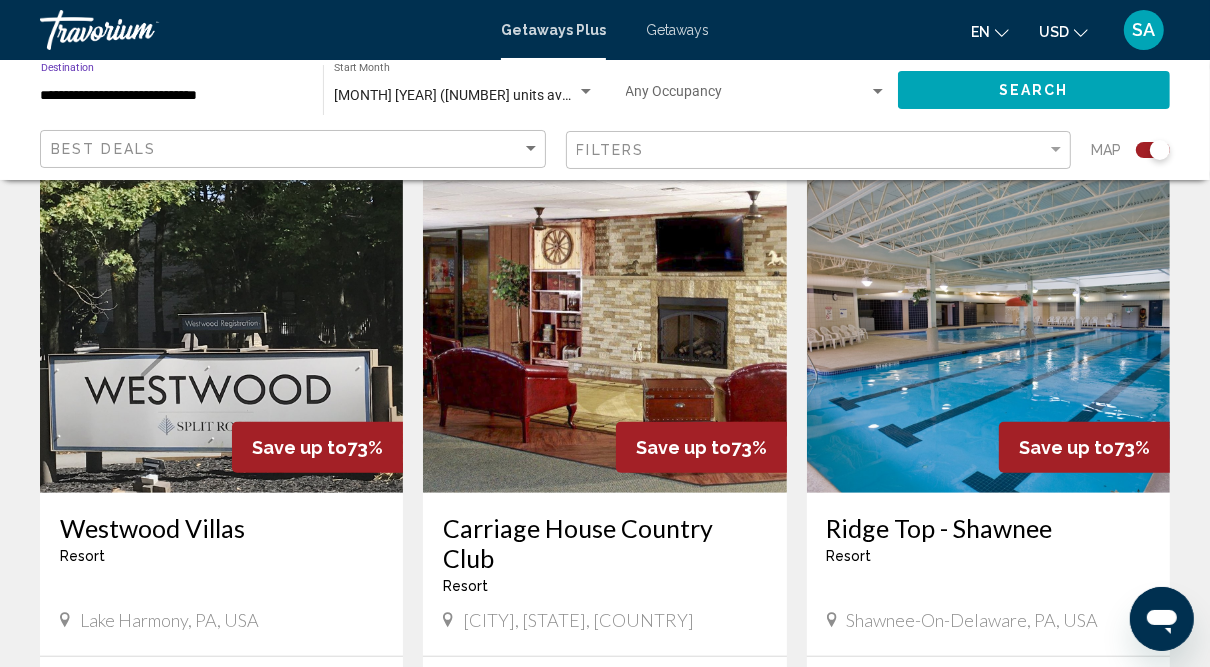 click on "**********" at bounding box center [172, 96] 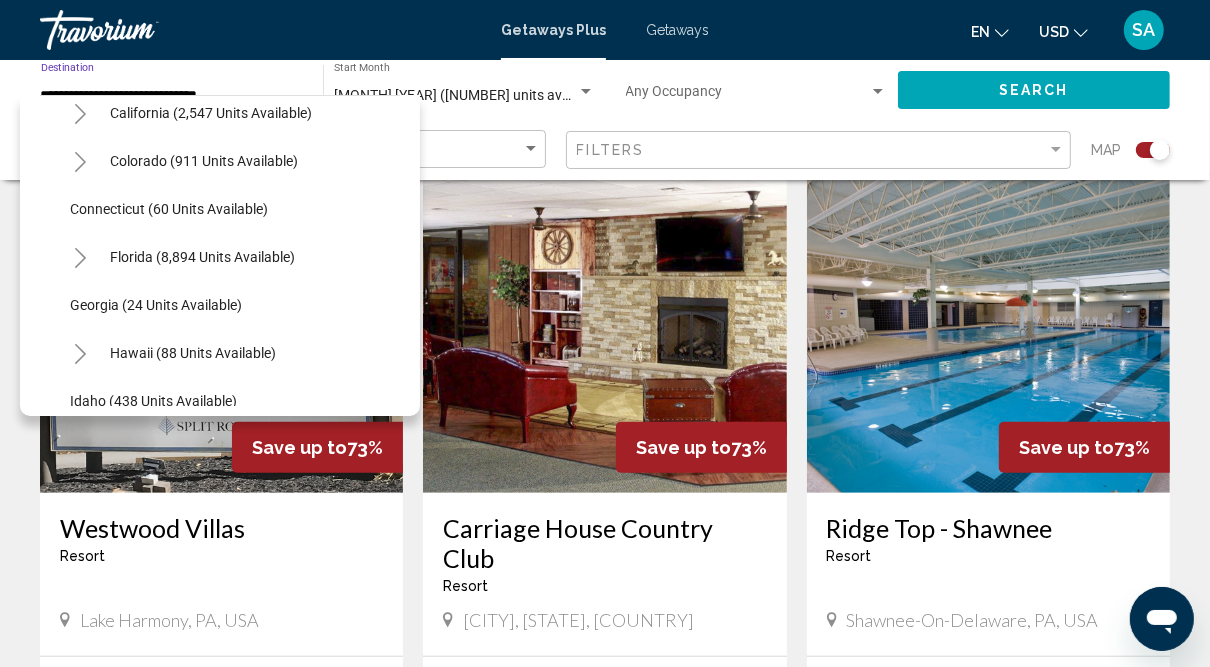 scroll, scrollTop: 269, scrollLeft: 0, axis: vertical 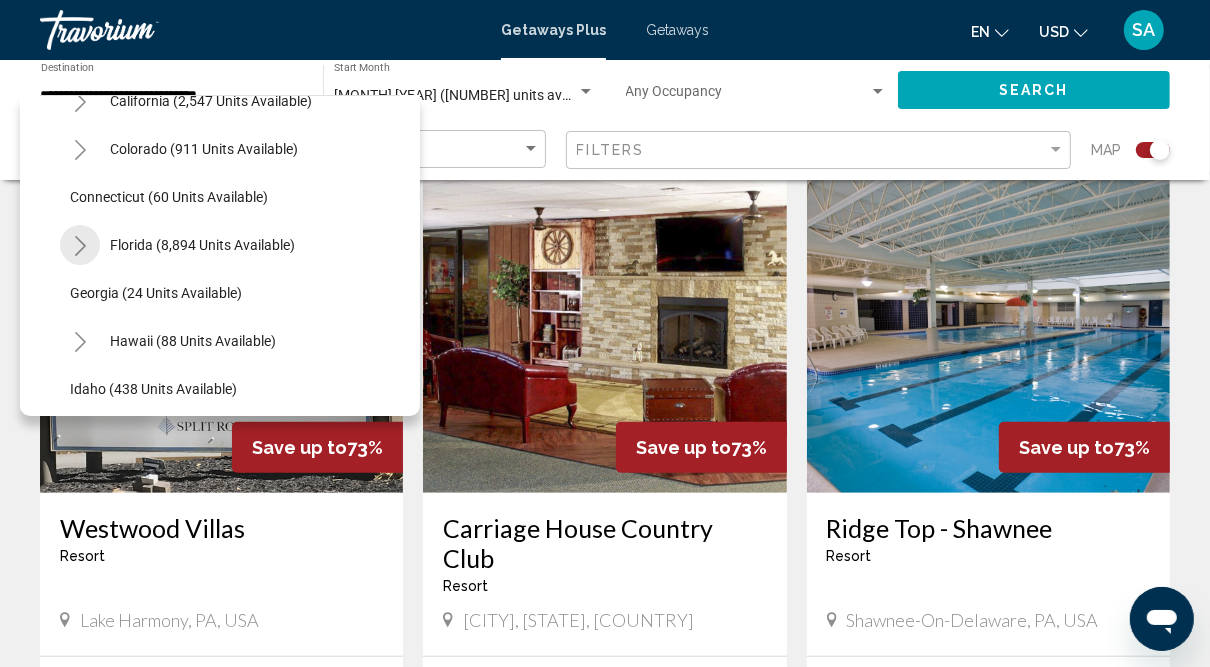 click 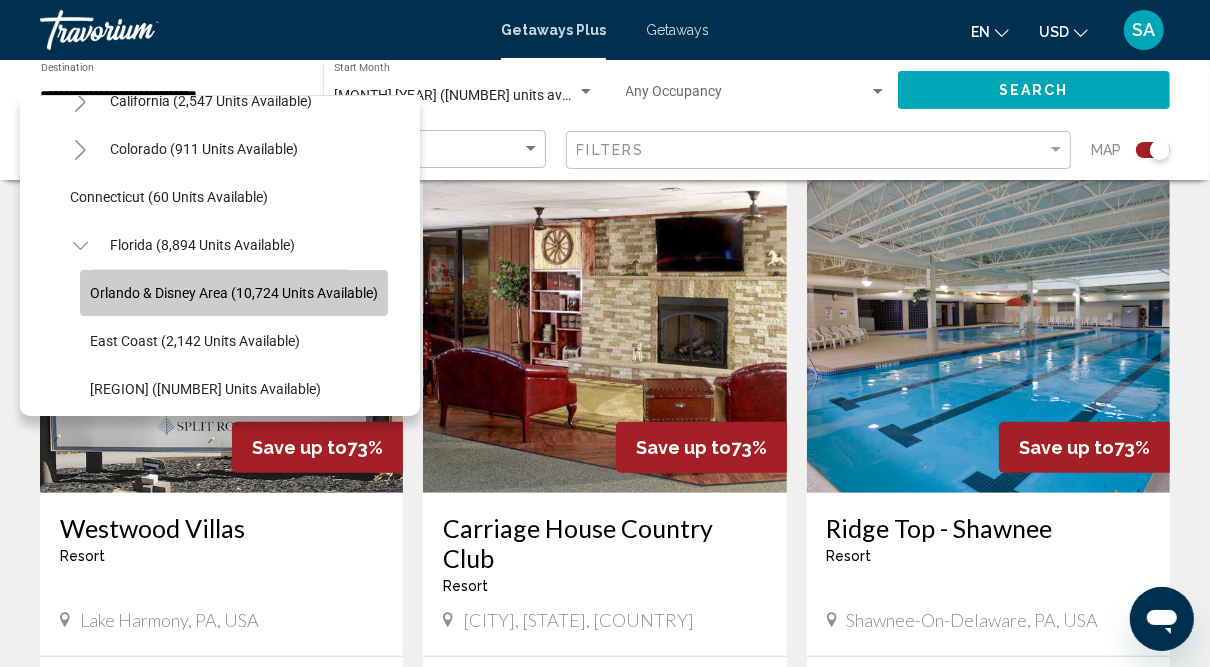 click on "Orlando & Disney Area (10,724 units available)" 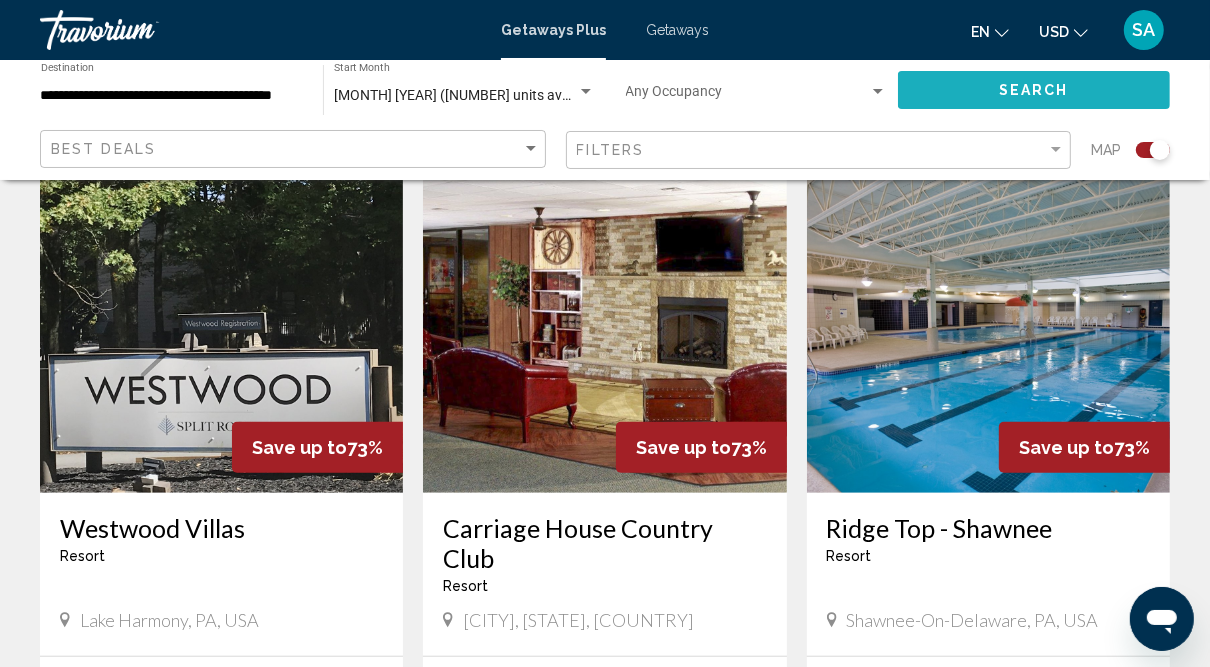 click on "Search" 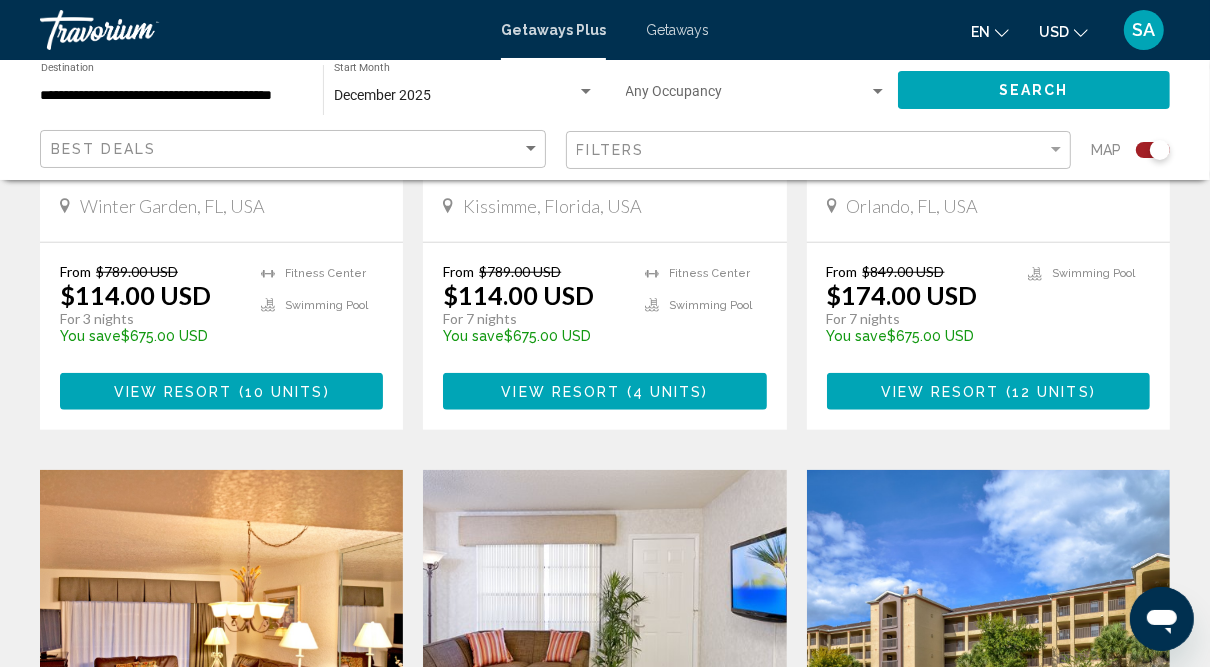 scroll, scrollTop: 1132, scrollLeft: 0, axis: vertical 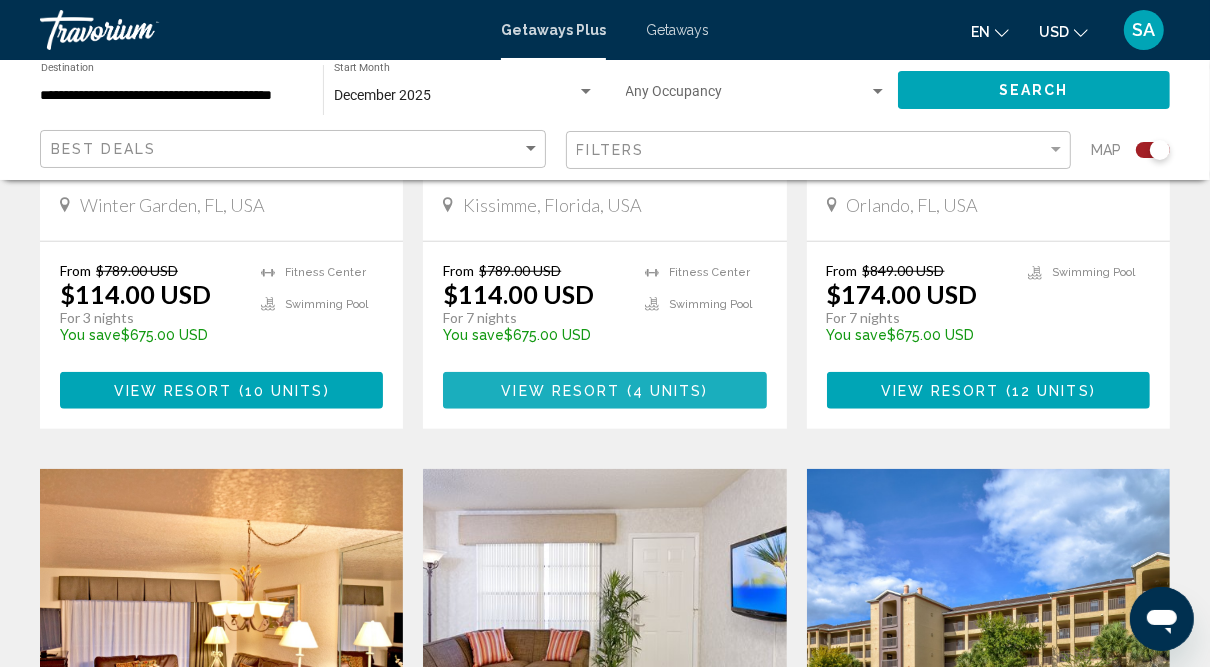 click on "View Resort" at bounding box center [560, 391] 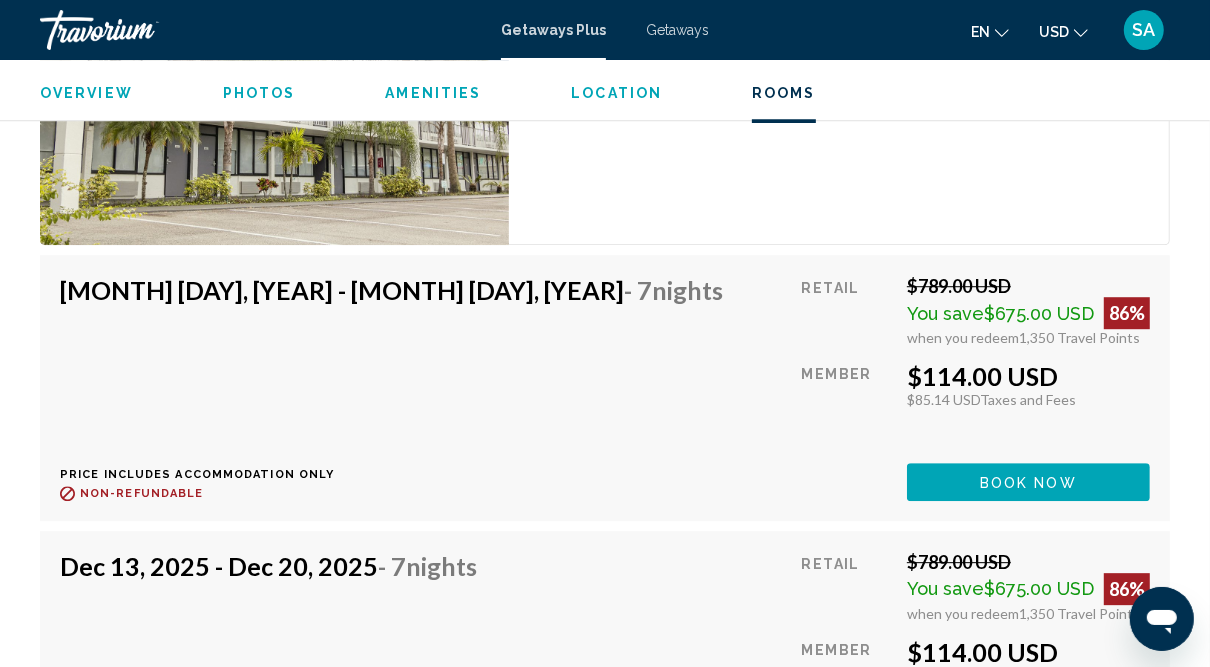 scroll, scrollTop: 3651, scrollLeft: 0, axis: vertical 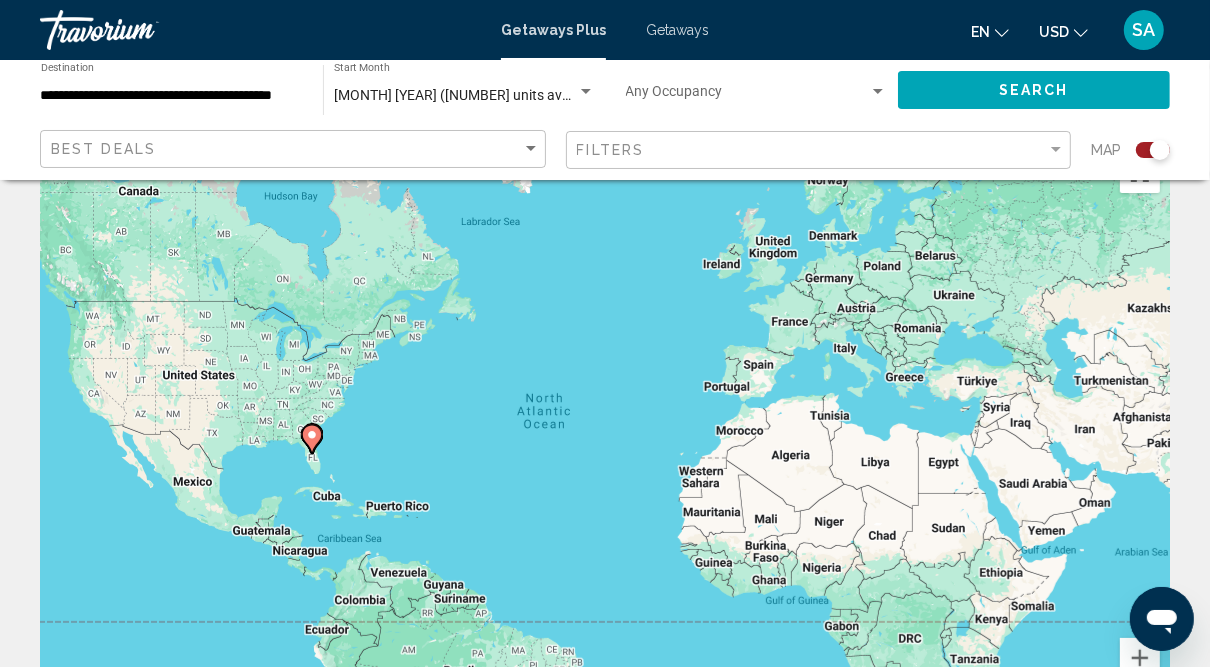 click on "Getaways" at bounding box center [677, 30] 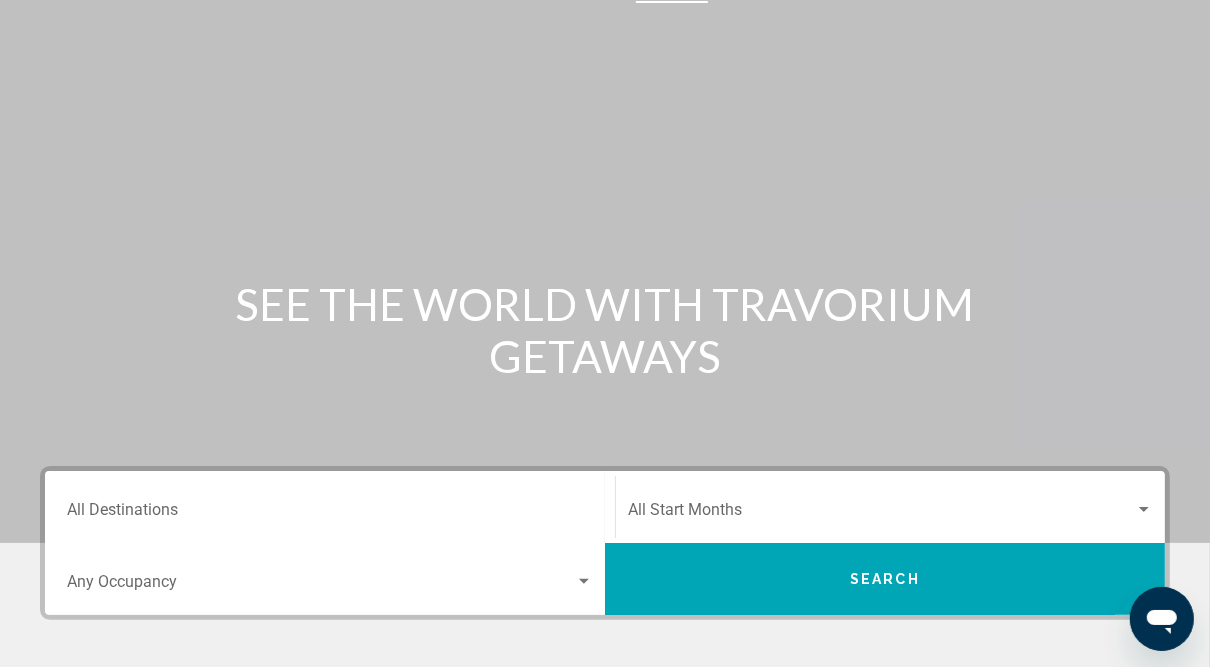 scroll, scrollTop: 0, scrollLeft: 0, axis: both 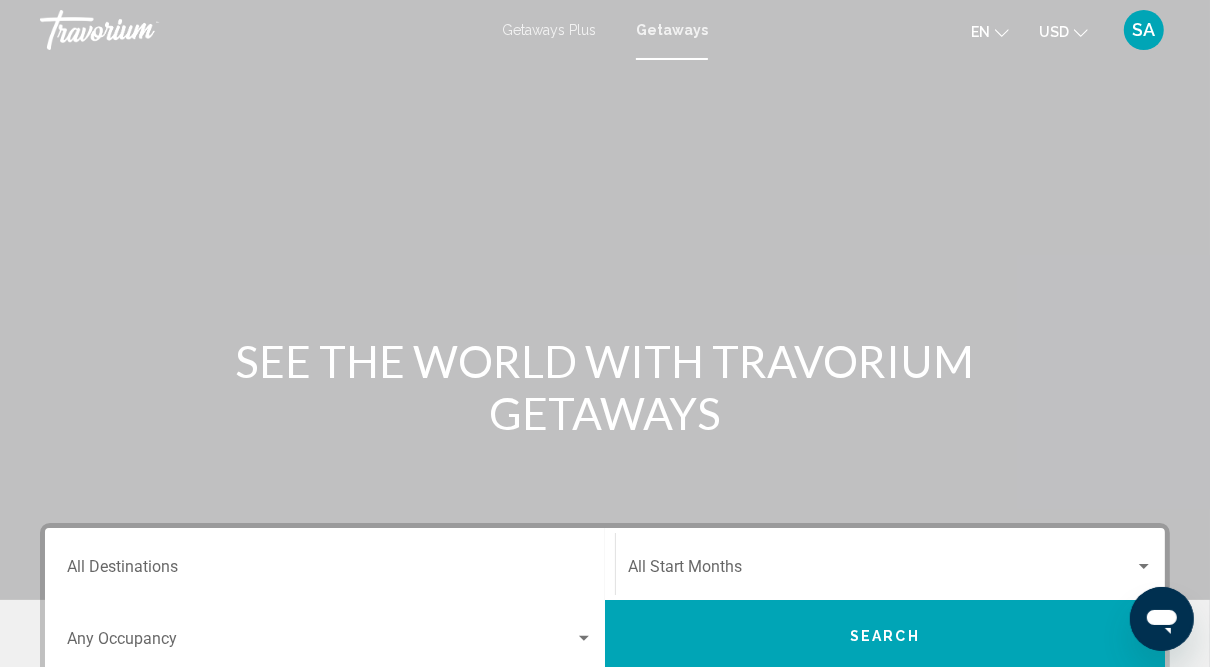 click on "SA" at bounding box center [1144, 30] 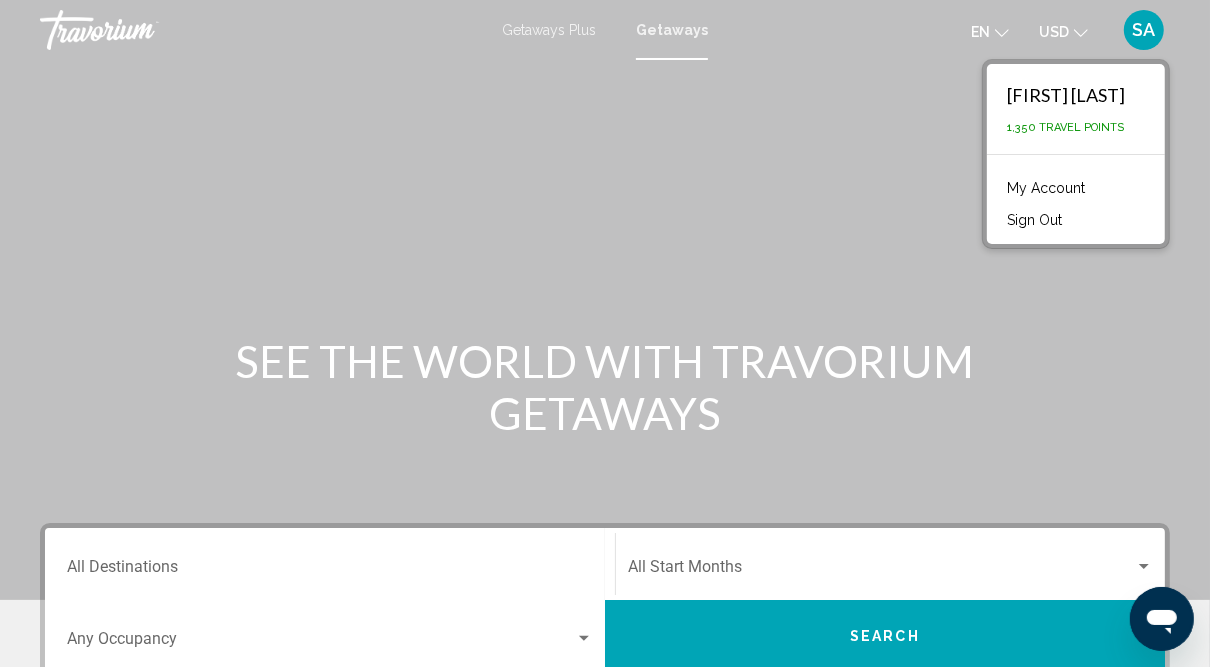 click on "My Account" at bounding box center [1046, 188] 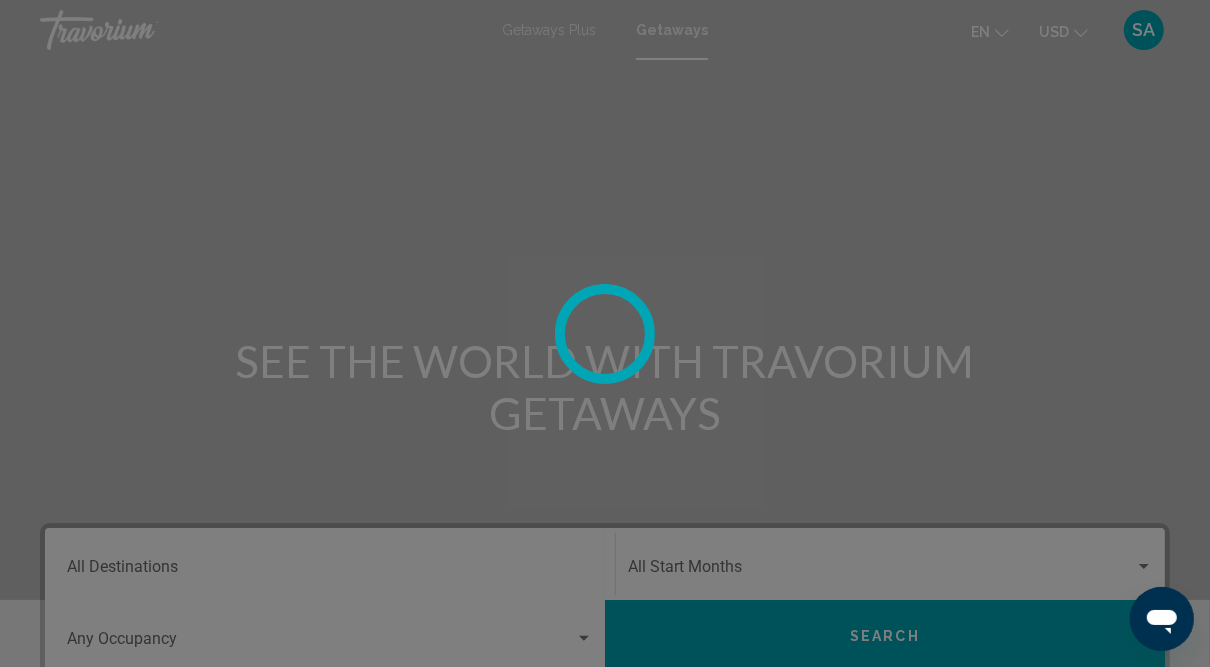 click at bounding box center (605, 333) 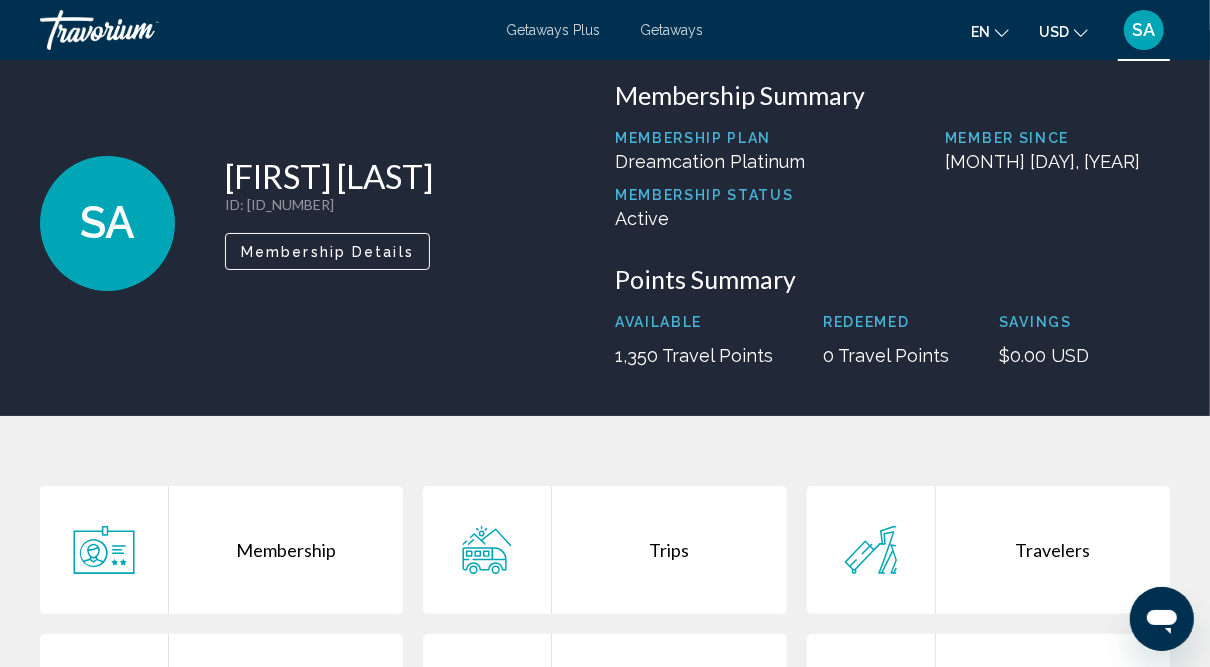 scroll, scrollTop: 0, scrollLeft: 0, axis: both 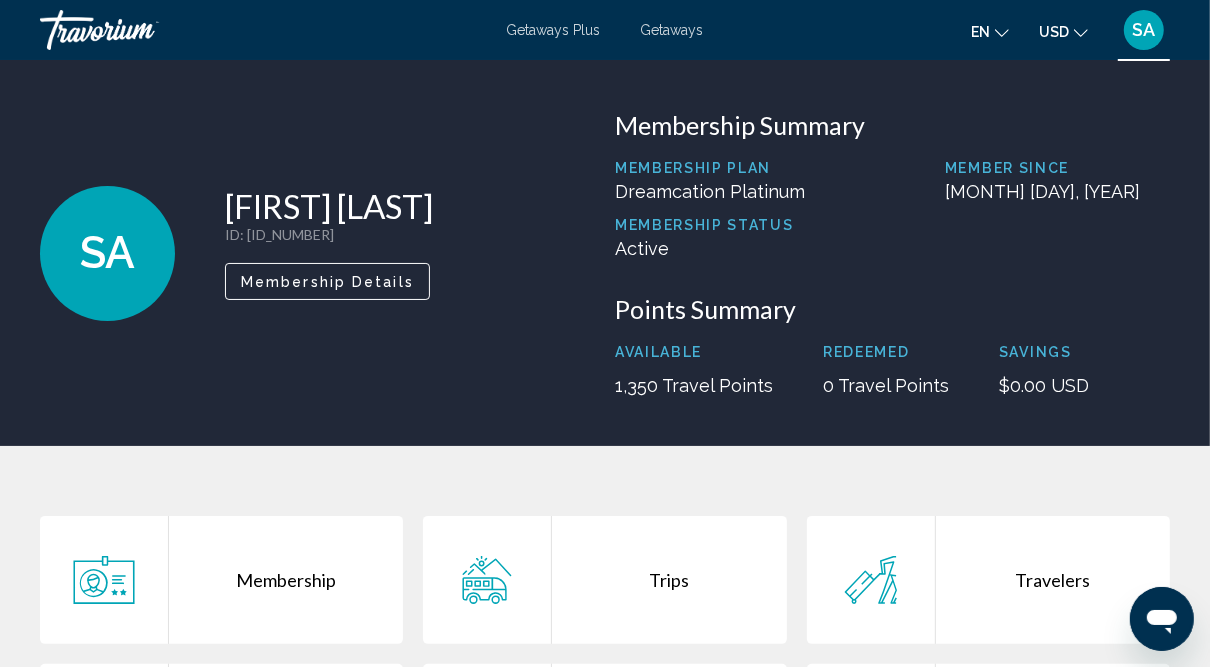 click on "Membership" at bounding box center [286, 580] 